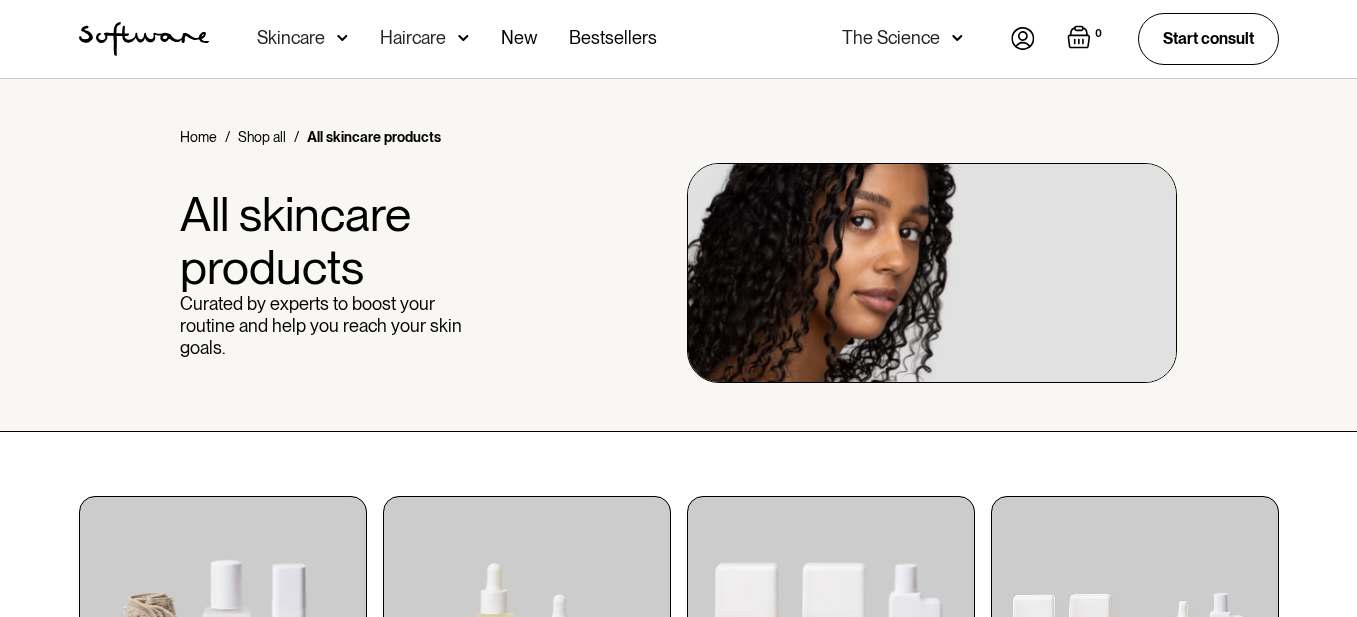 scroll, scrollTop: 0, scrollLeft: 0, axis: both 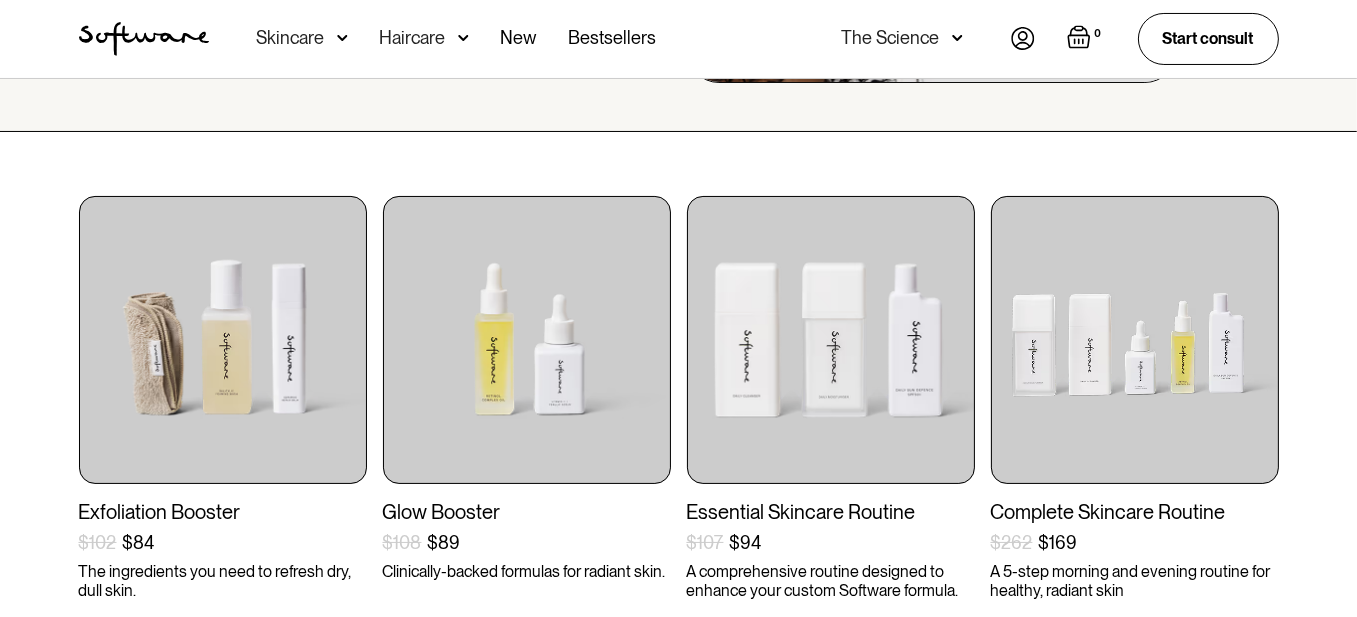 click on "Skincare" at bounding box center (291, 38) 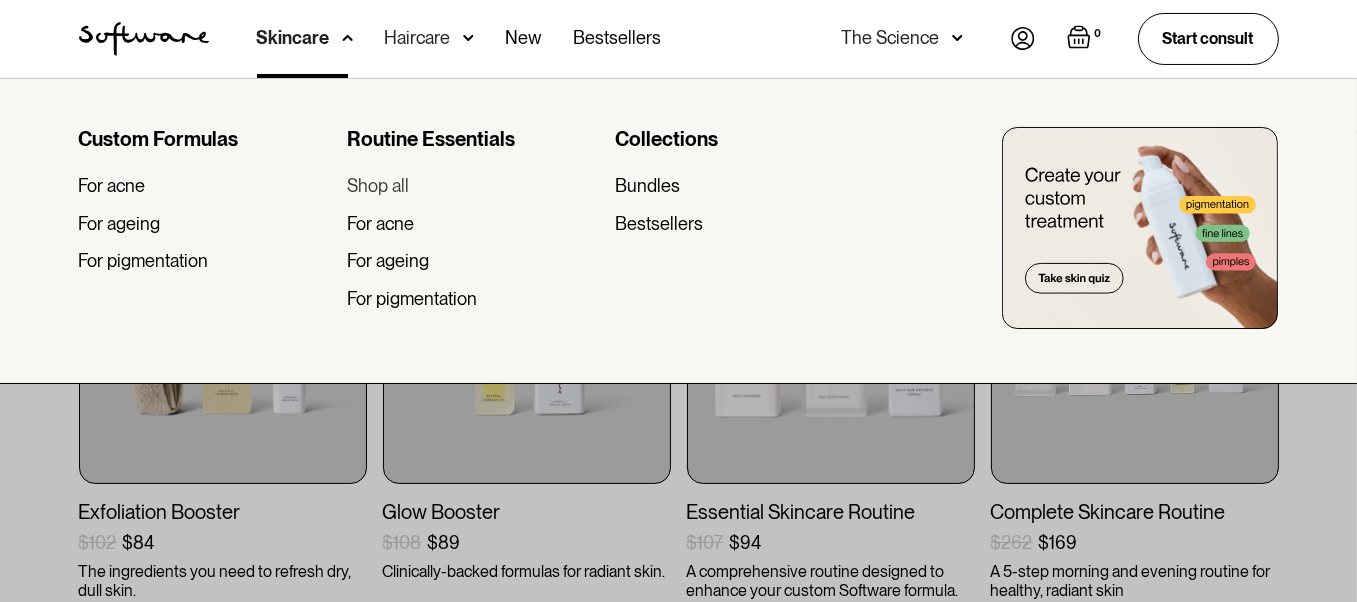 click on "Shop all" at bounding box center (378, 186) 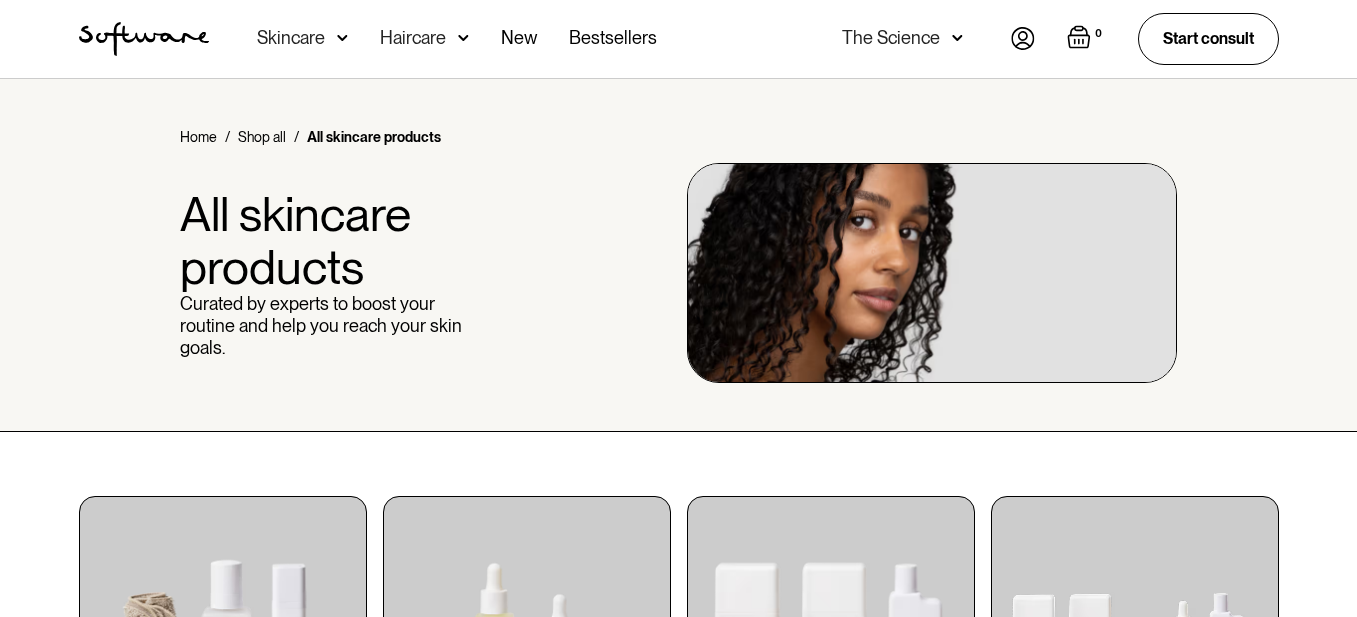 scroll, scrollTop: 0, scrollLeft: 0, axis: both 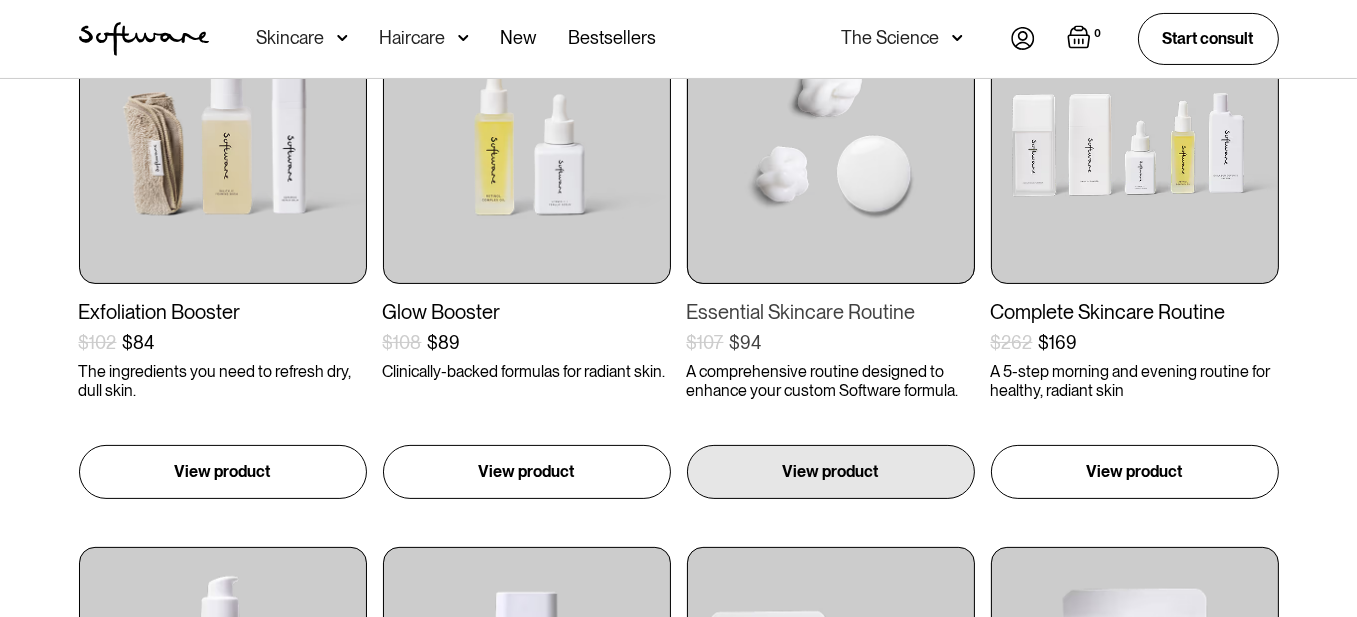 click at bounding box center (831, 140) 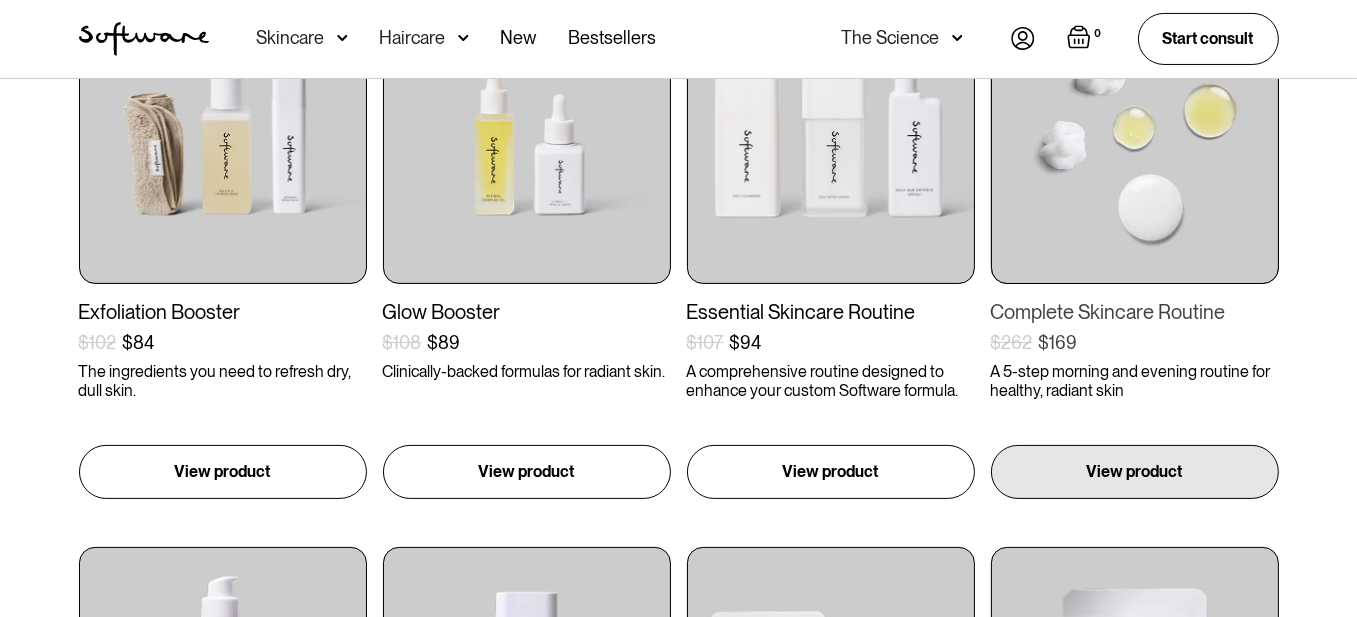 click at bounding box center (1135, 140) 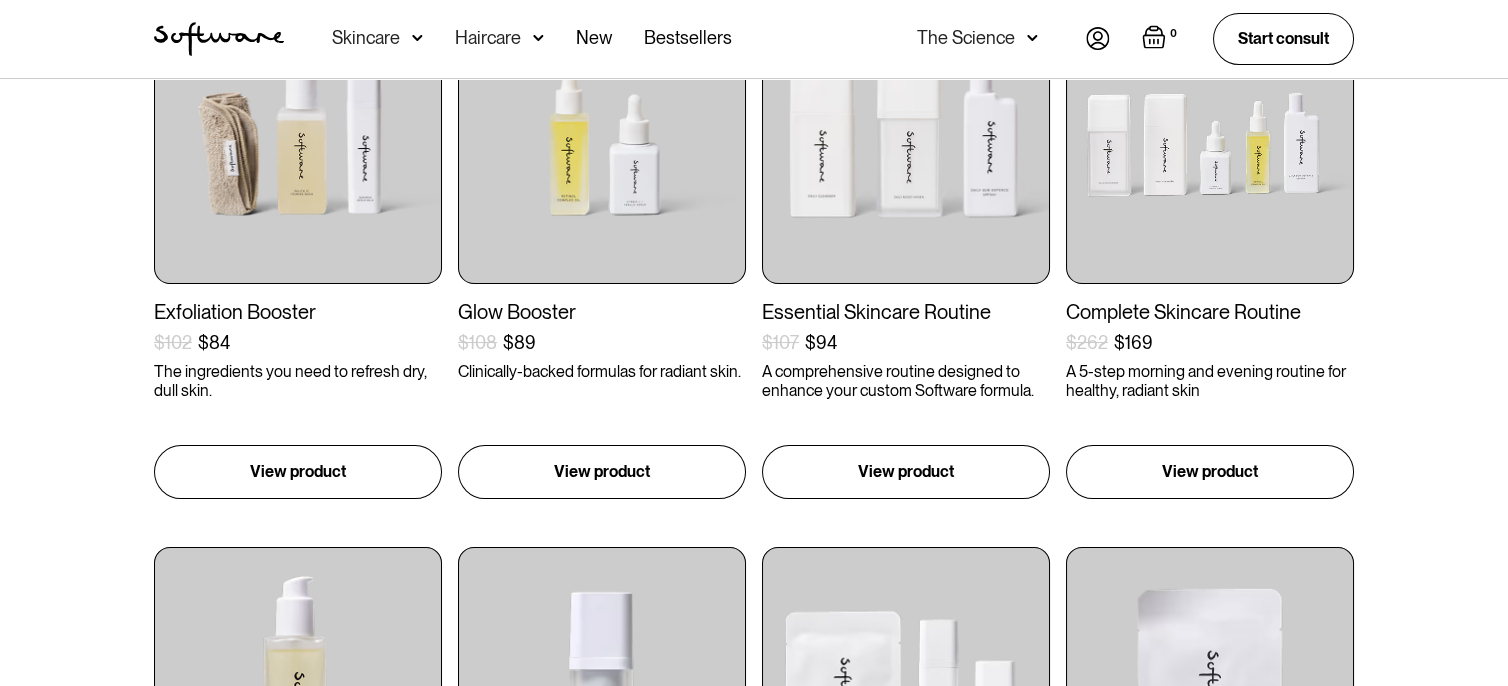 click at bounding box center (417, 38) 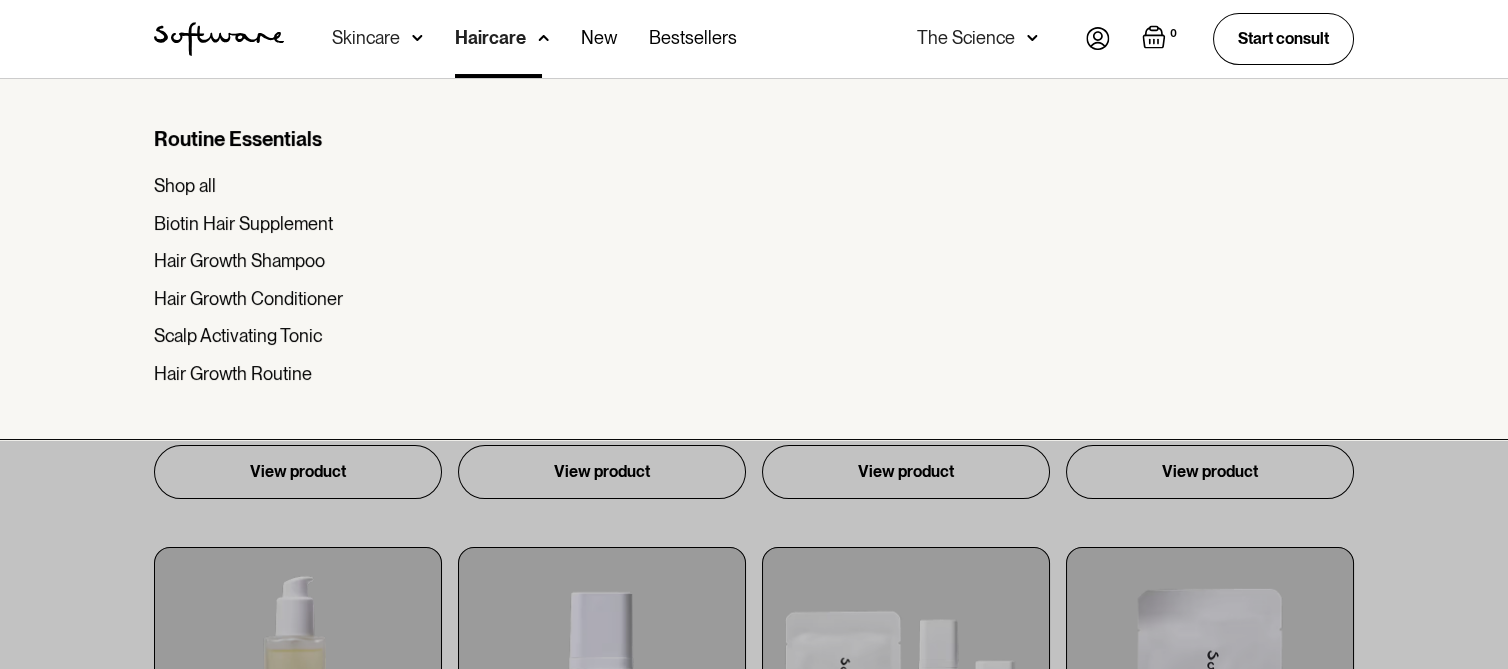 click on "Routine Essentials Shop all Biotin Hair Supplement Hair Growth Shampoo Hair Growth Conditioner Scalp Activating Tonic Hair Growth Routine" at bounding box center [280, 256] 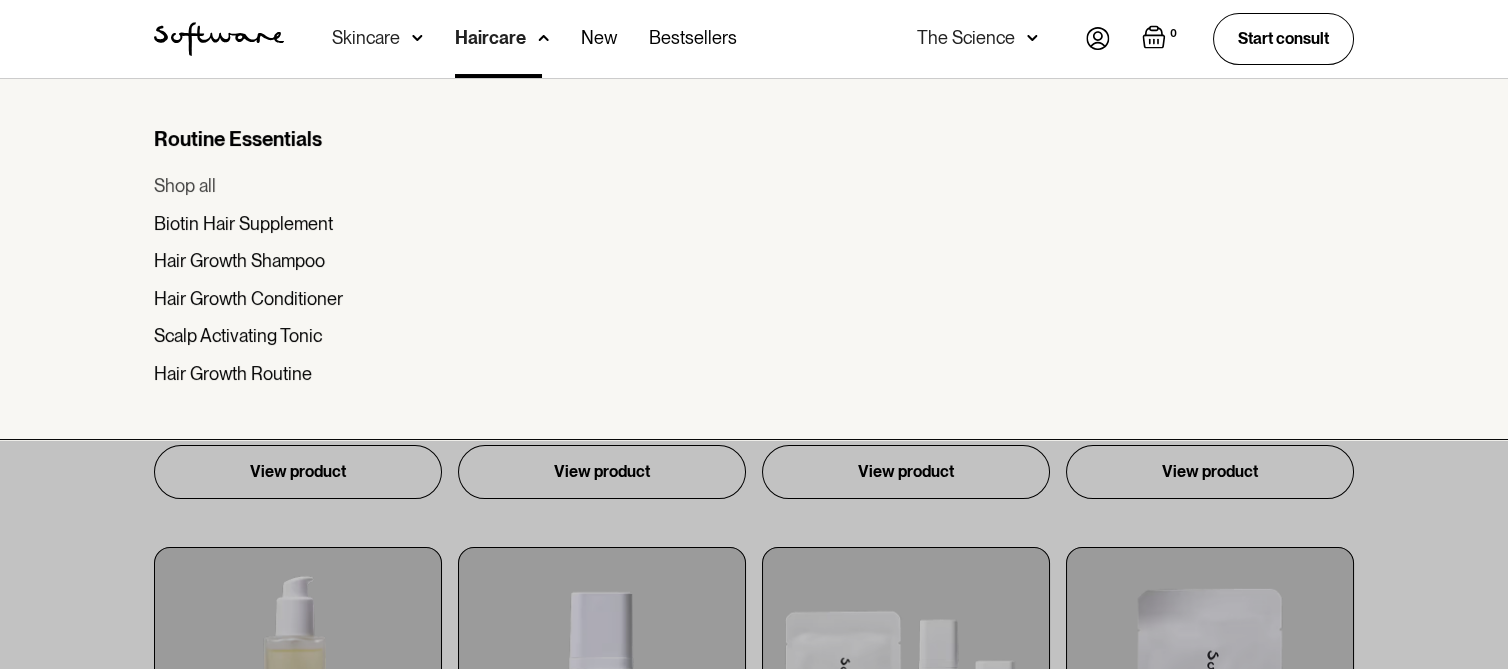 click on "Shop all" at bounding box center (185, 186) 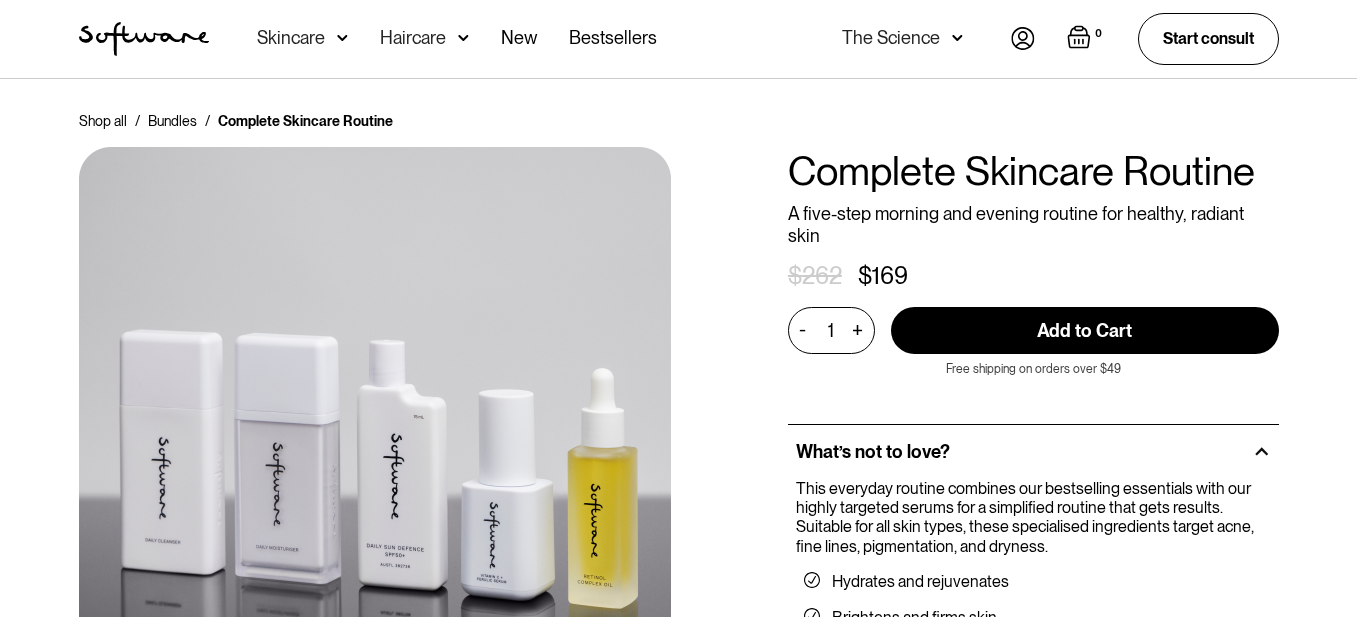 scroll, scrollTop: 300, scrollLeft: 0, axis: vertical 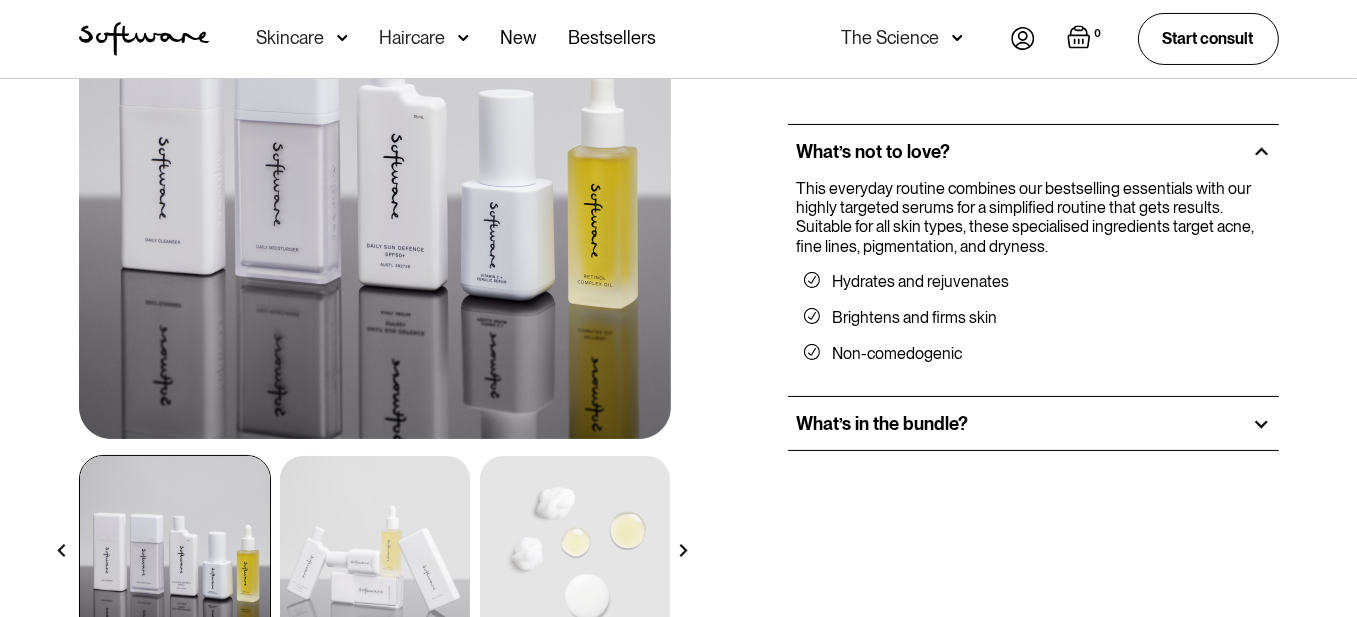 click on "What’s in the bundle?" at bounding box center [882, 424] 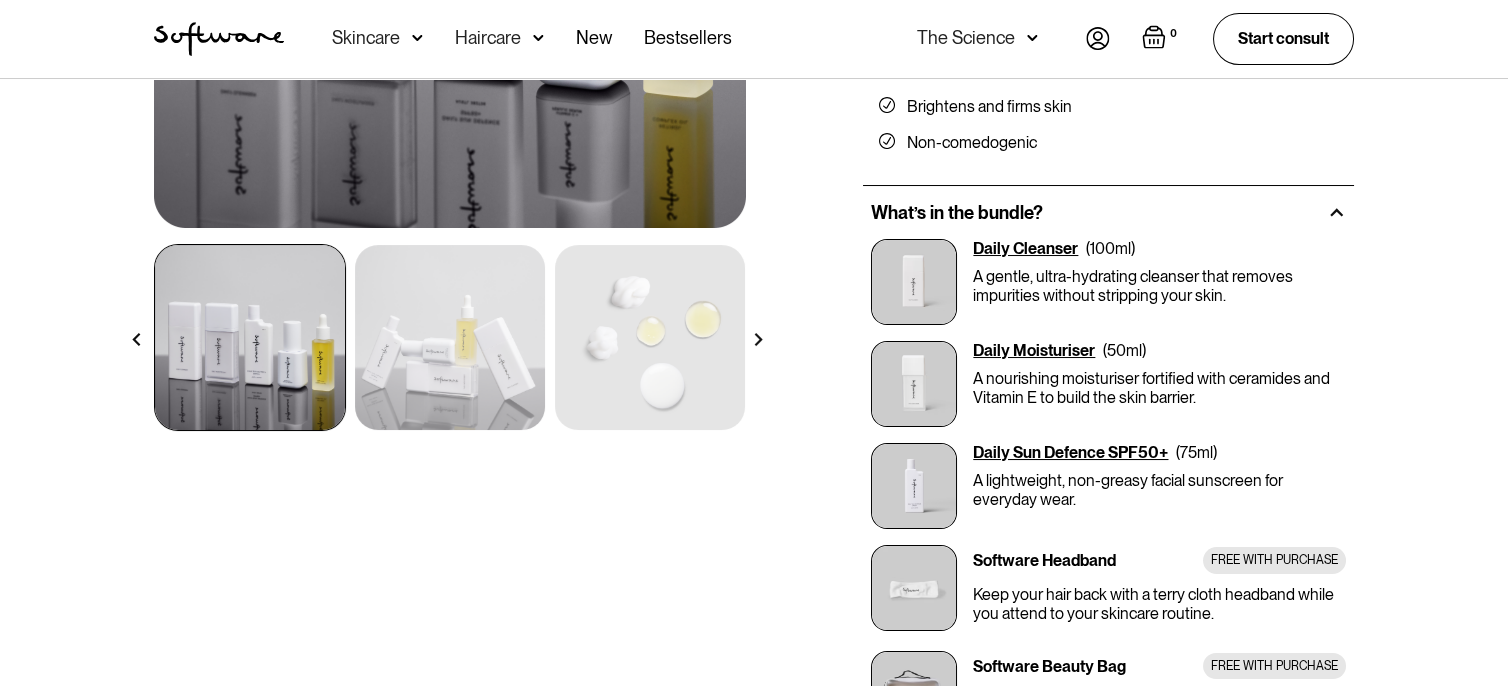 scroll, scrollTop: 0, scrollLeft: 0, axis: both 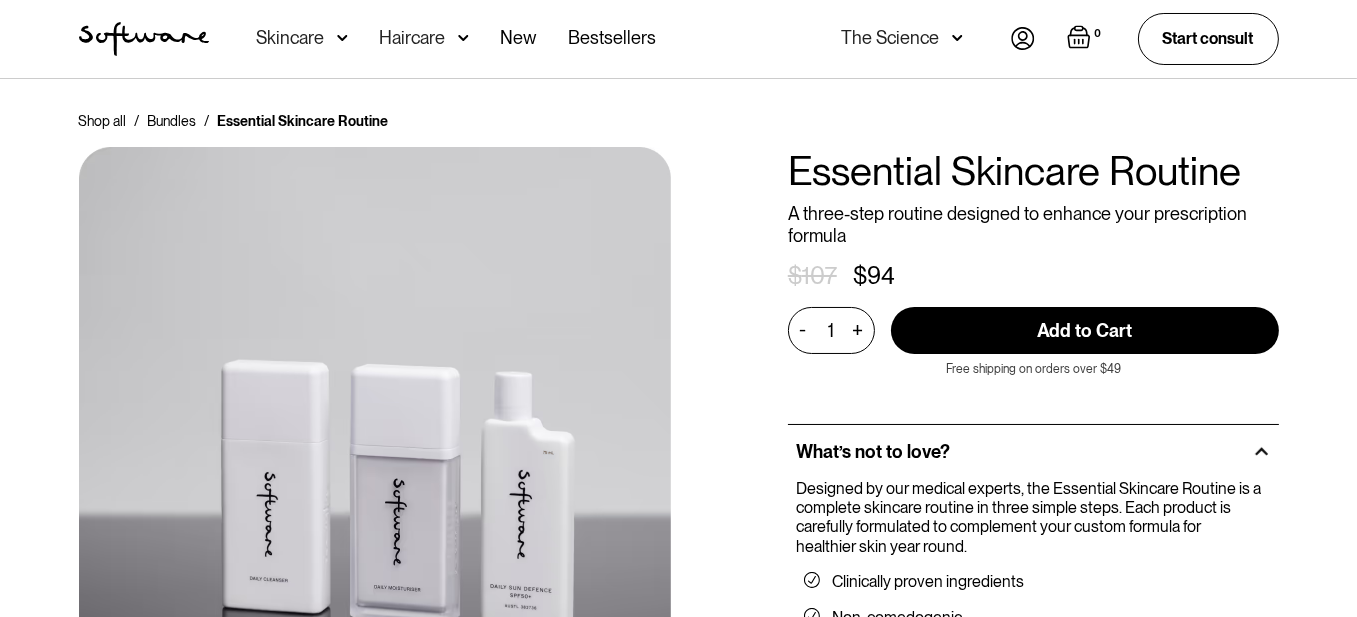 click on "The Science" at bounding box center (902, 39) 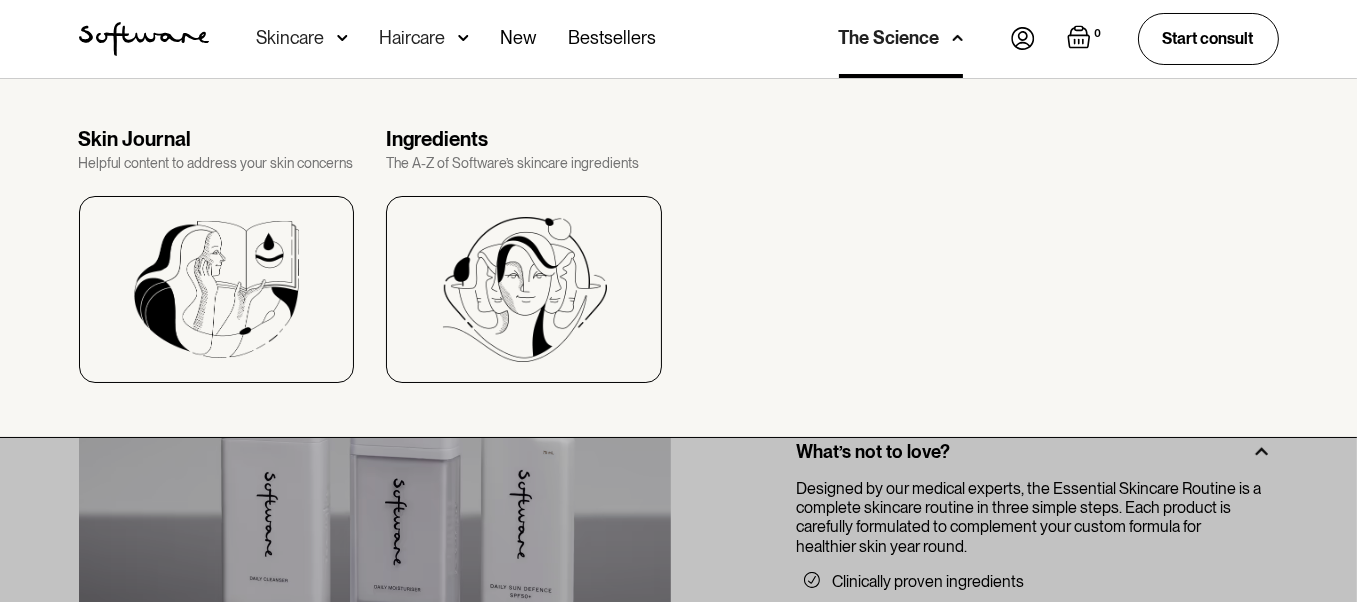 click on "Haircare" at bounding box center [291, 38] 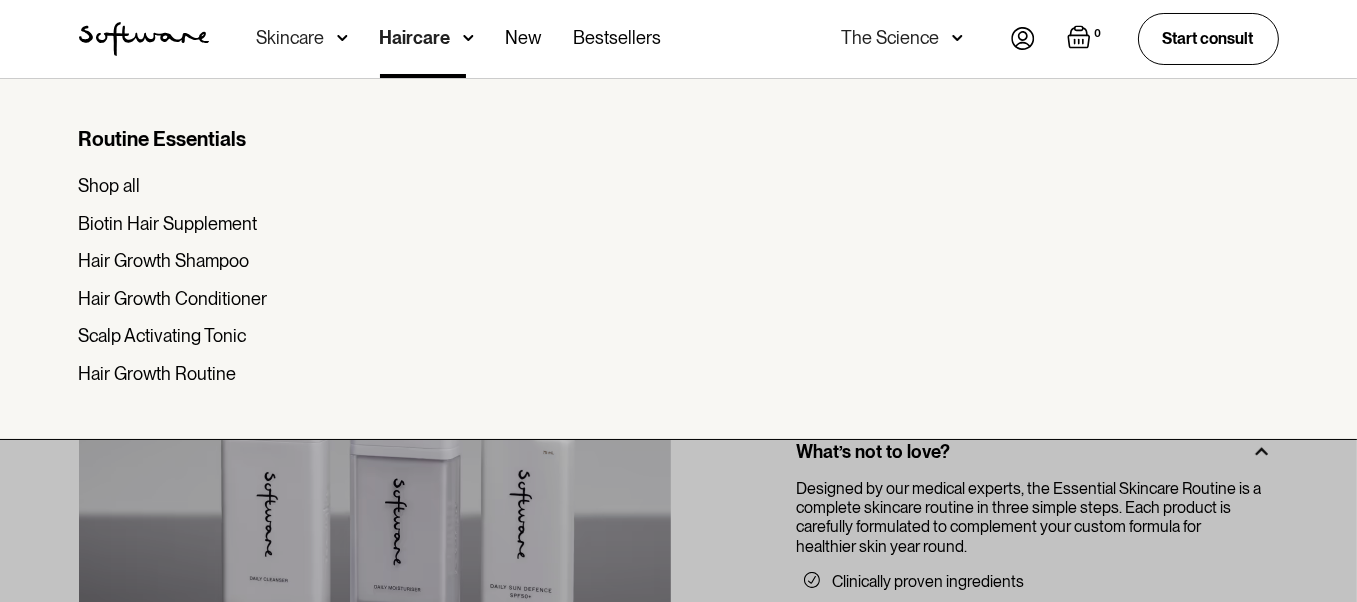 click at bounding box center (342, 38) 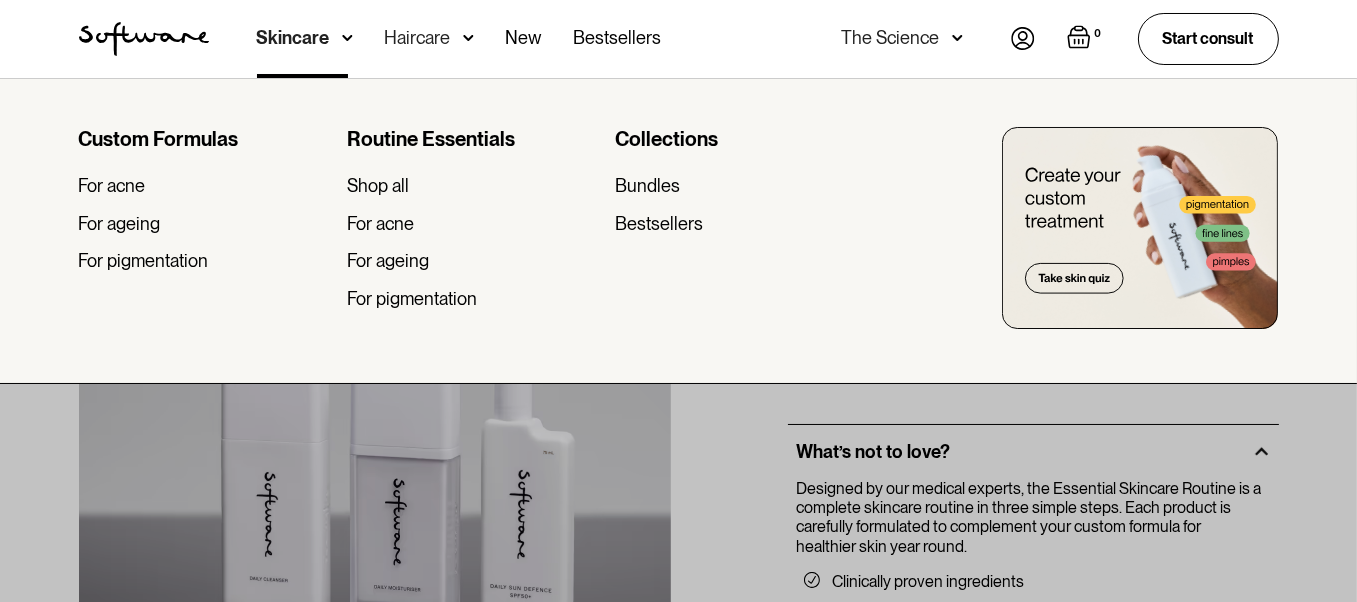 click on "Custom Formulas" at bounding box center [205, 139] 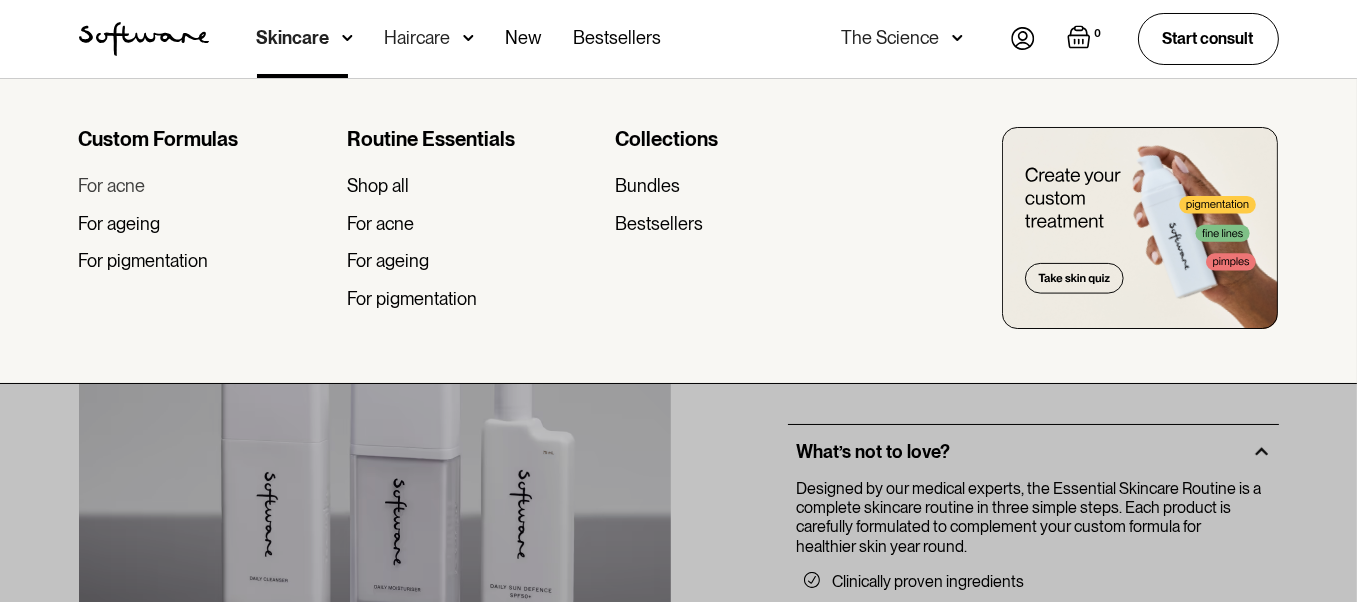 click on "For acne" at bounding box center [112, 186] 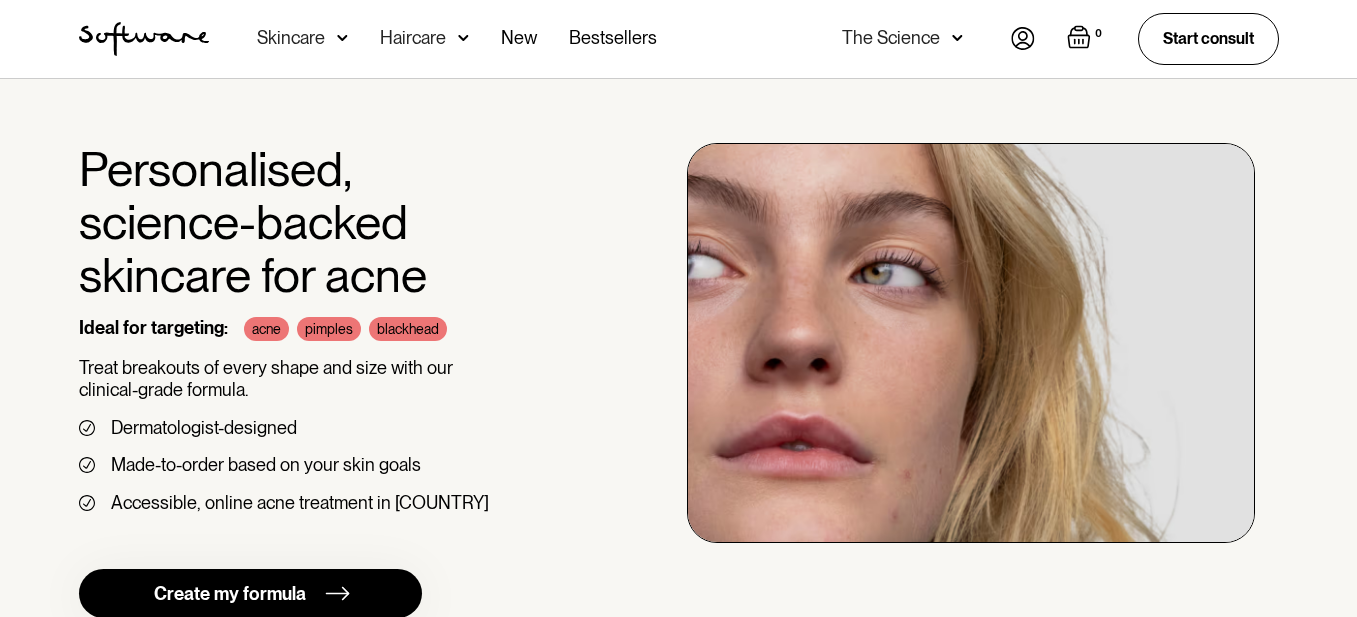 scroll, scrollTop: 0, scrollLeft: 0, axis: both 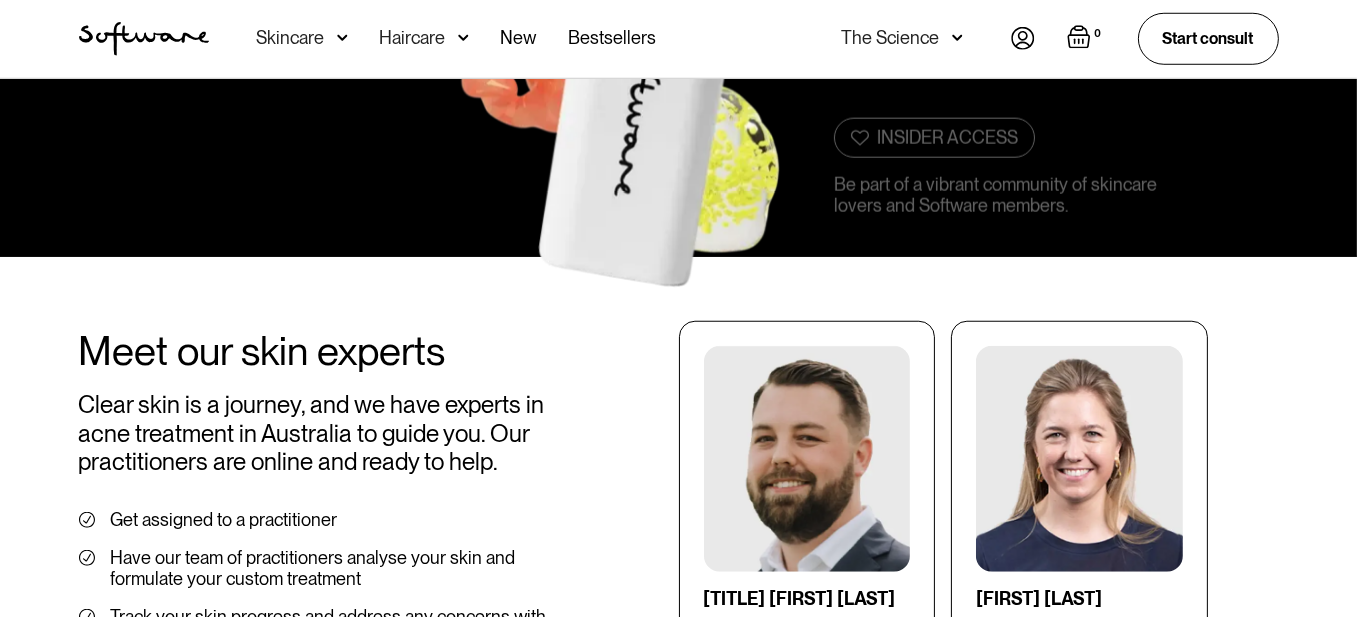 click on "Skincare" at bounding box center [302, 39] 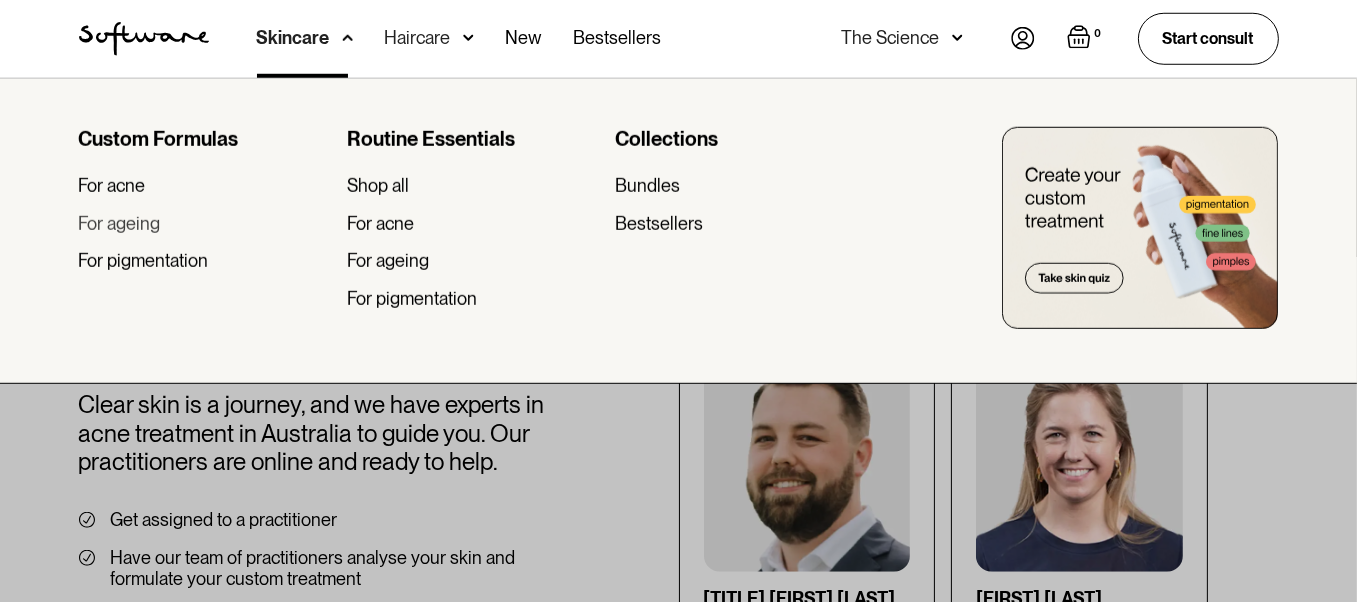 click on "For ageing" at bounding box center (120, 224) 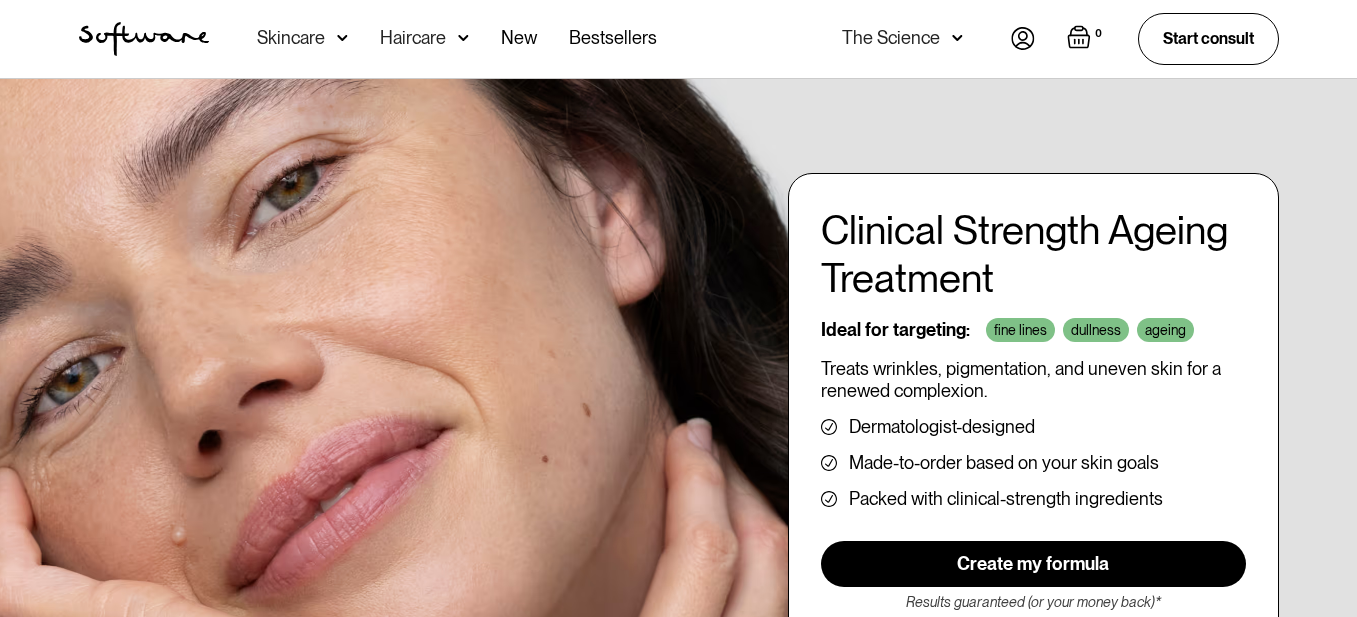 scroll, scrollTop: 0, scrollLeft: 0, axis: both 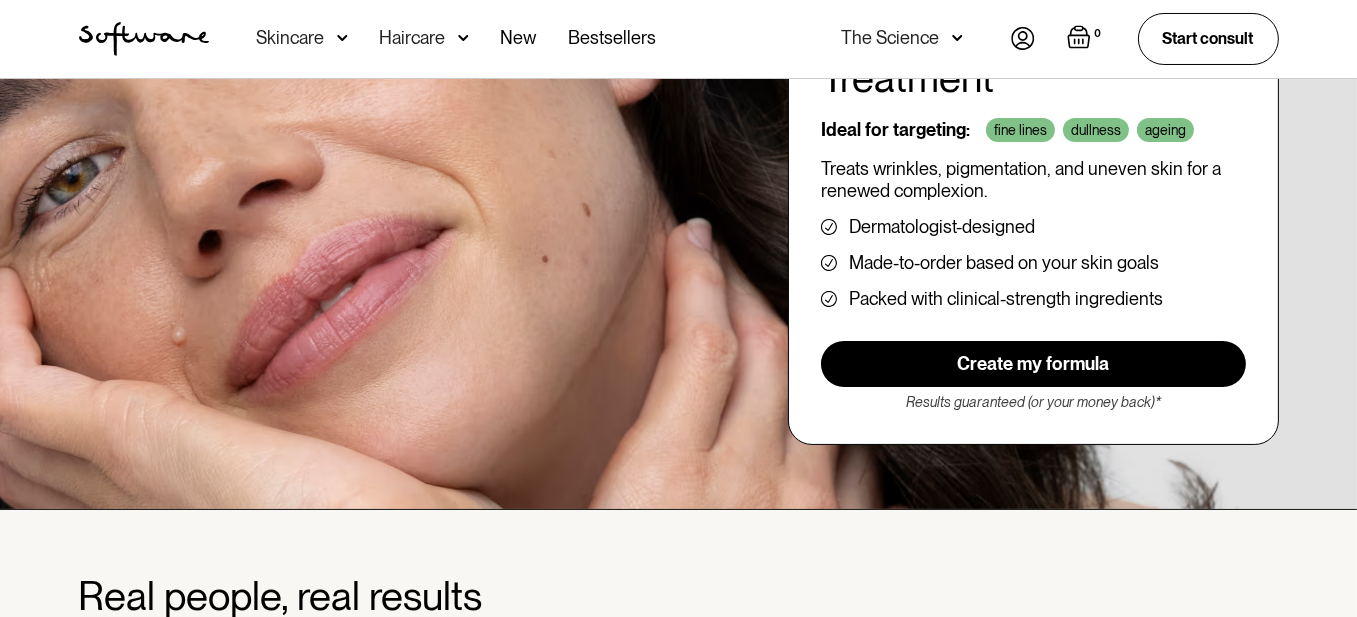 click on "Skincare" at bounding box center [291, 38] 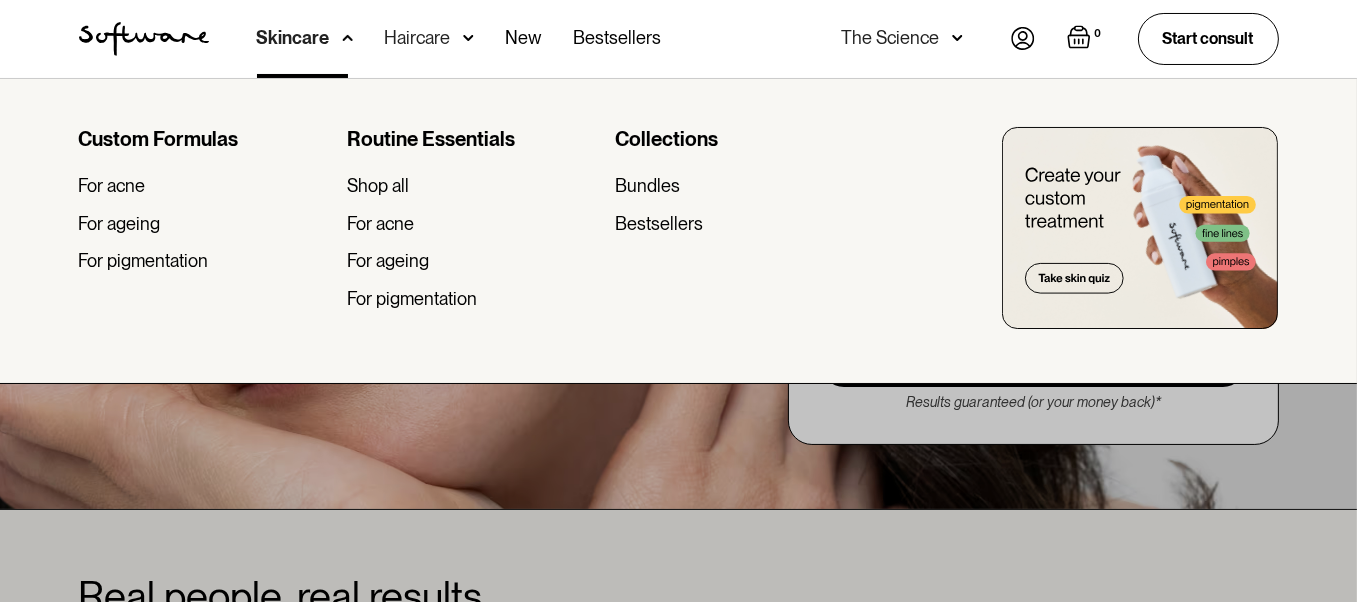 click on "Custom Formulas" at bounding box center (205, 139) 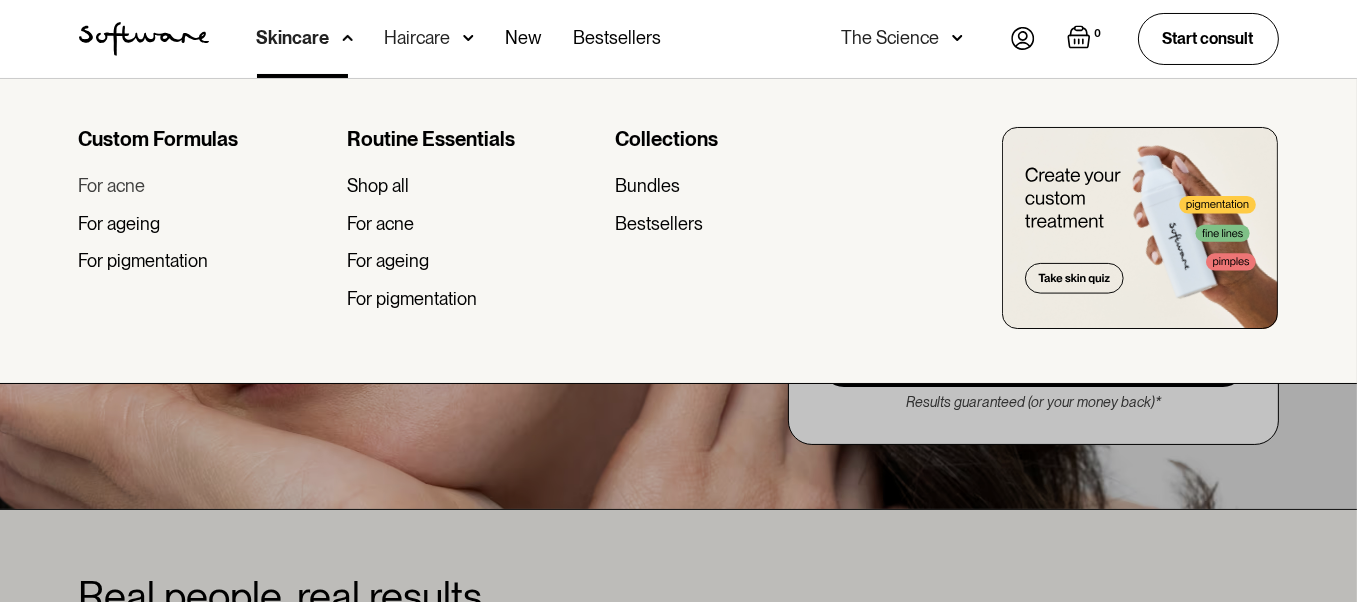 click on "For acne" at bounding box center (112, 186) 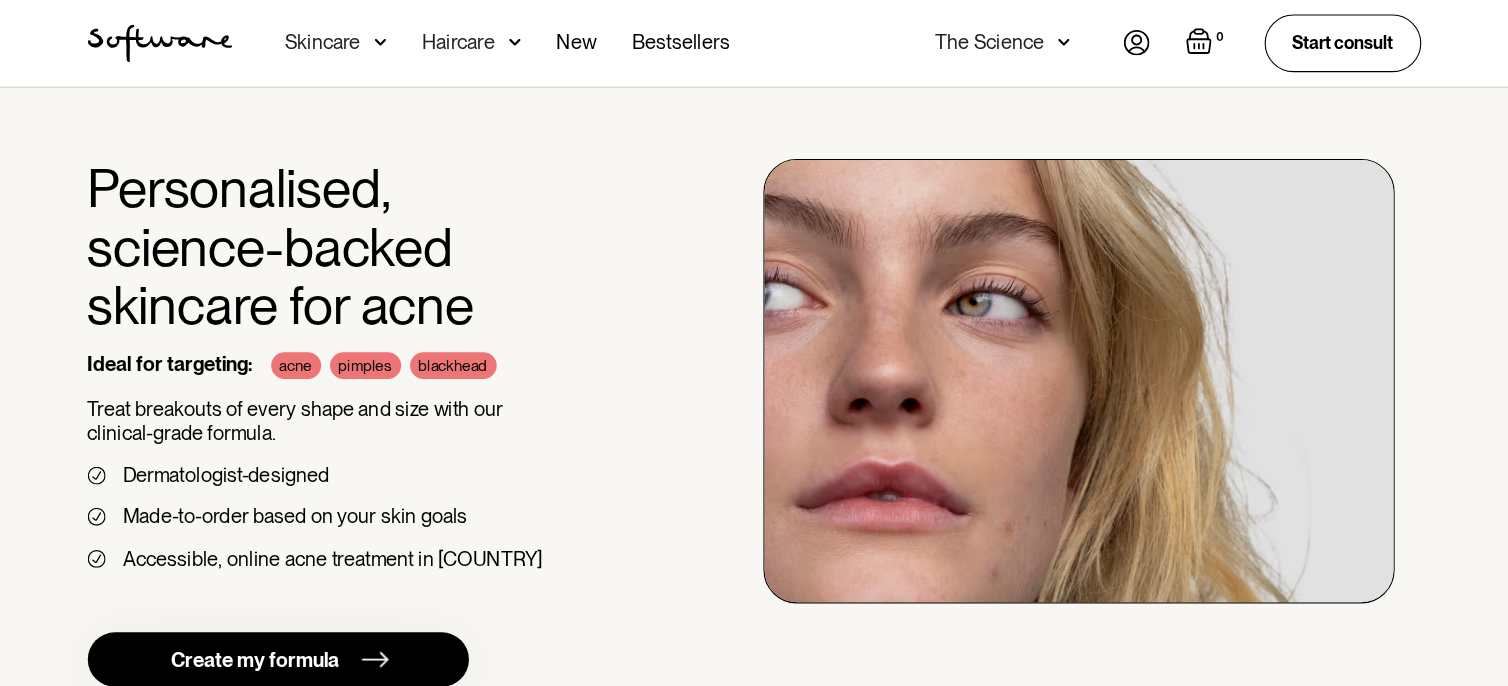 scroll, scrollTop: 0, scrollLeft: 0, axis: both 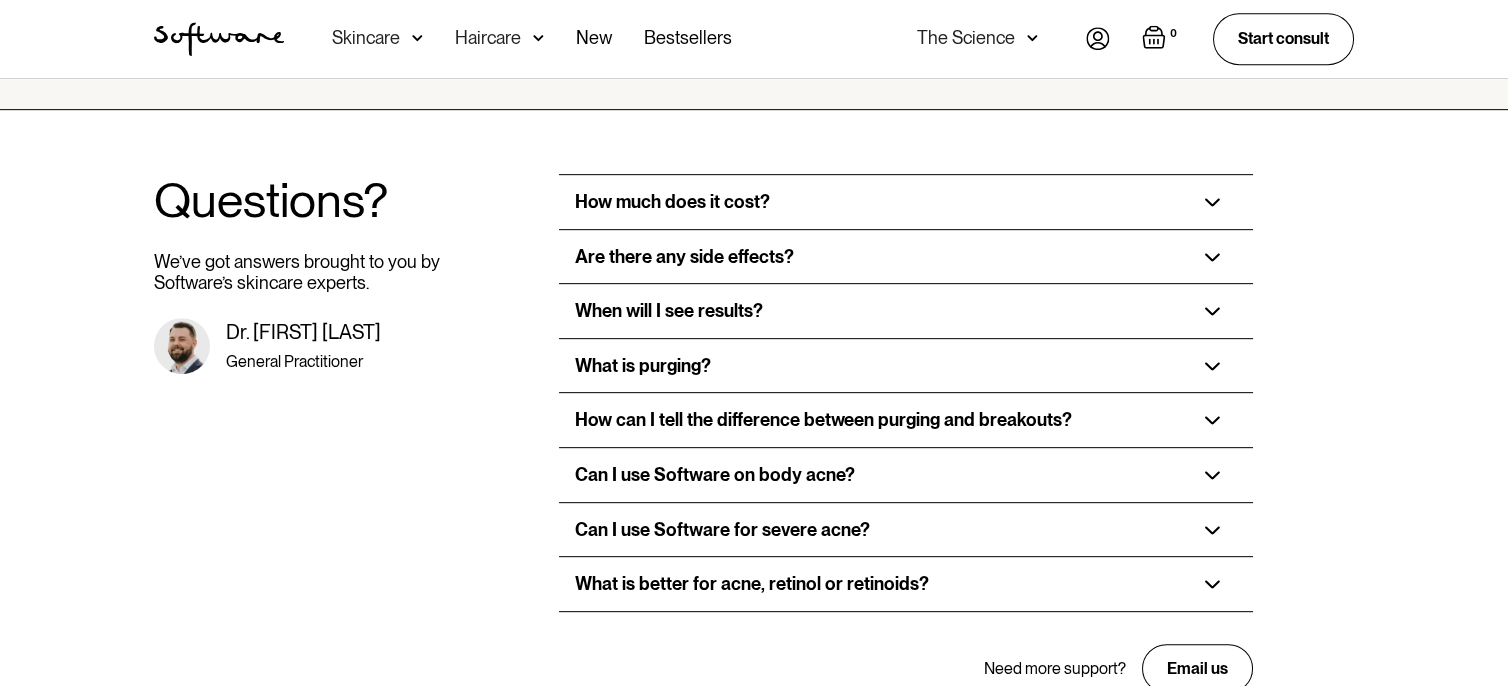 click on "How much does it cost?" at bounding box center [905, 202] 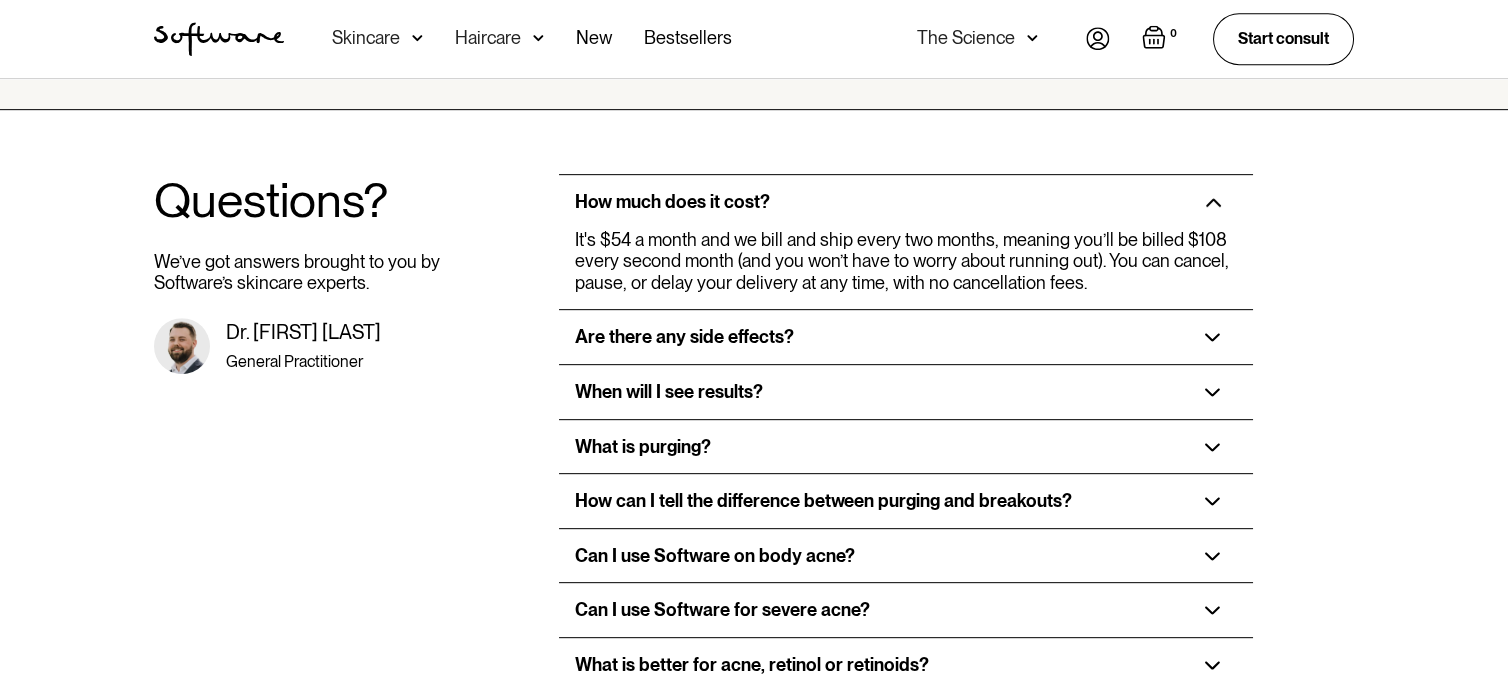 click on "Are there any side effects?" at bounding box center (905, 337) 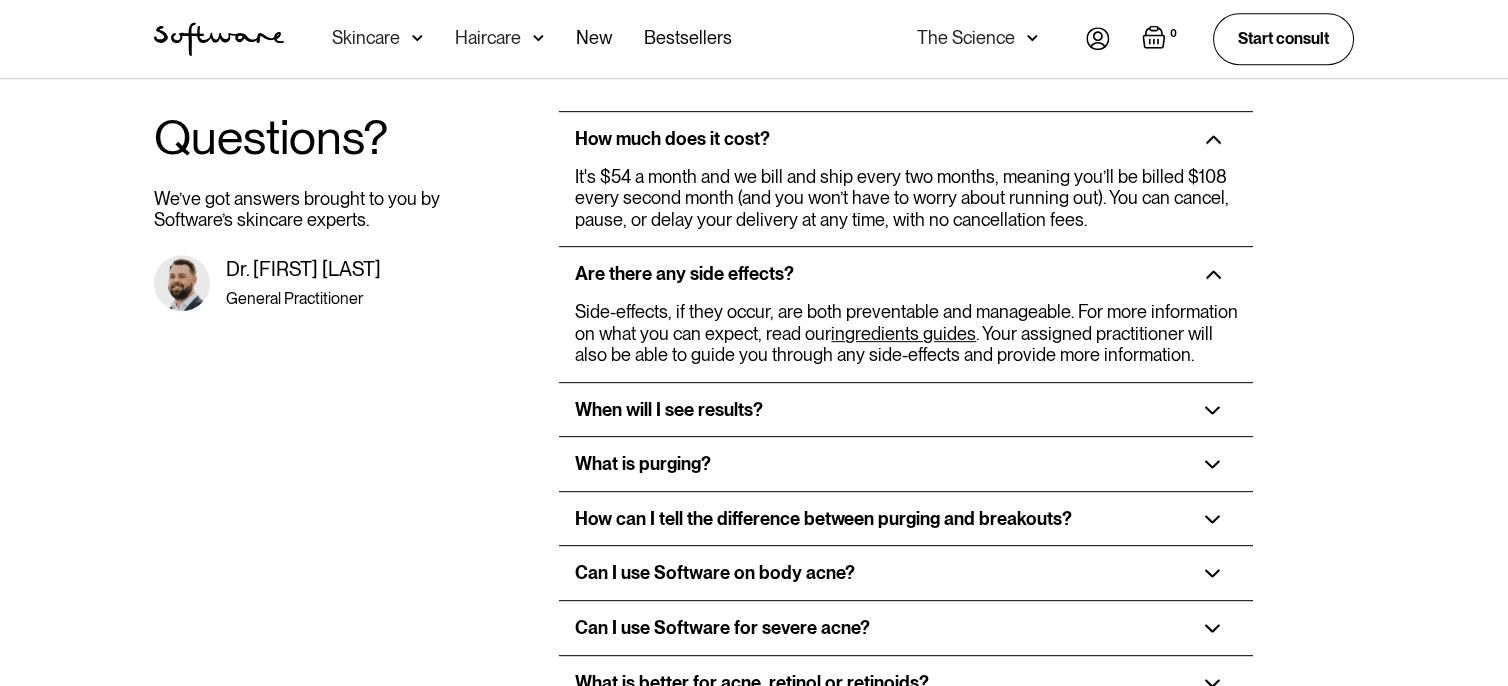 scroll, scrollTop: 3555, scrollLeft: 0, axis: vertical 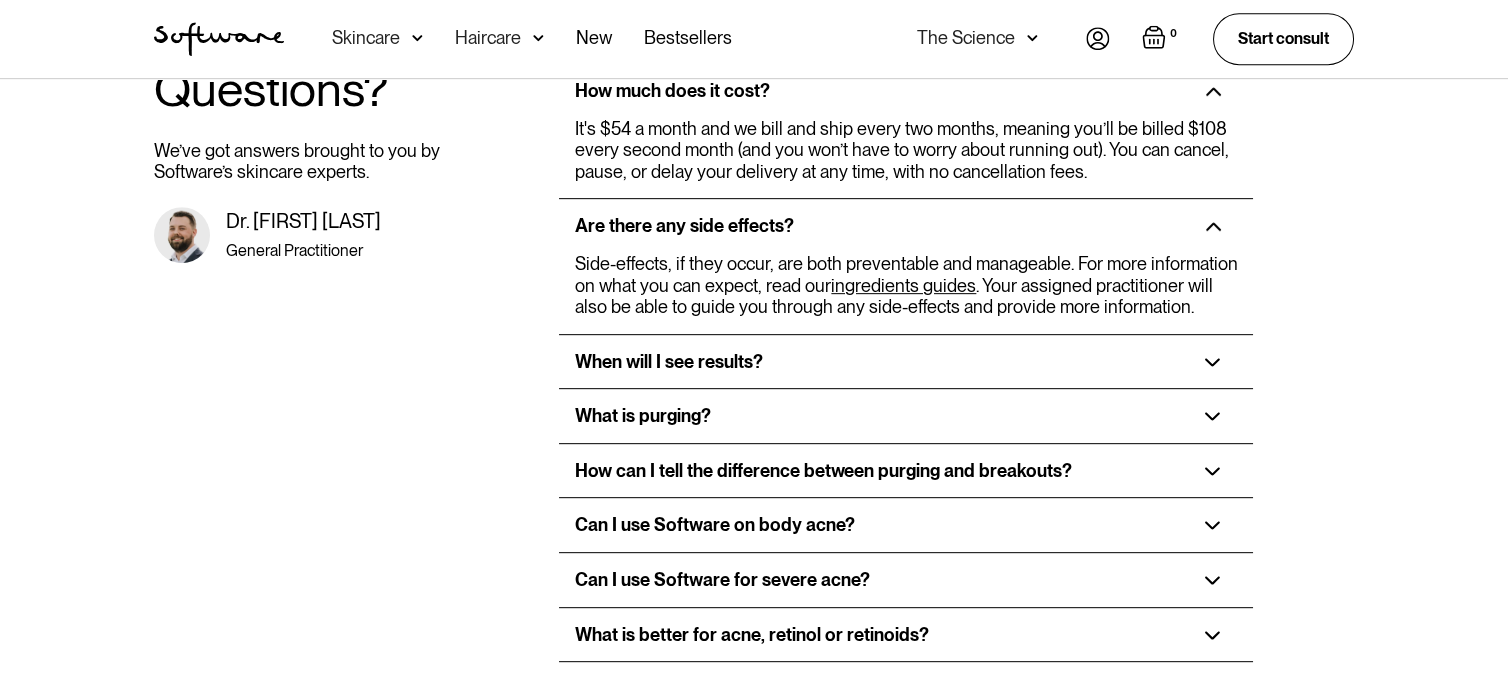 click on "When will I see results?" at bounding box center (905, 362) 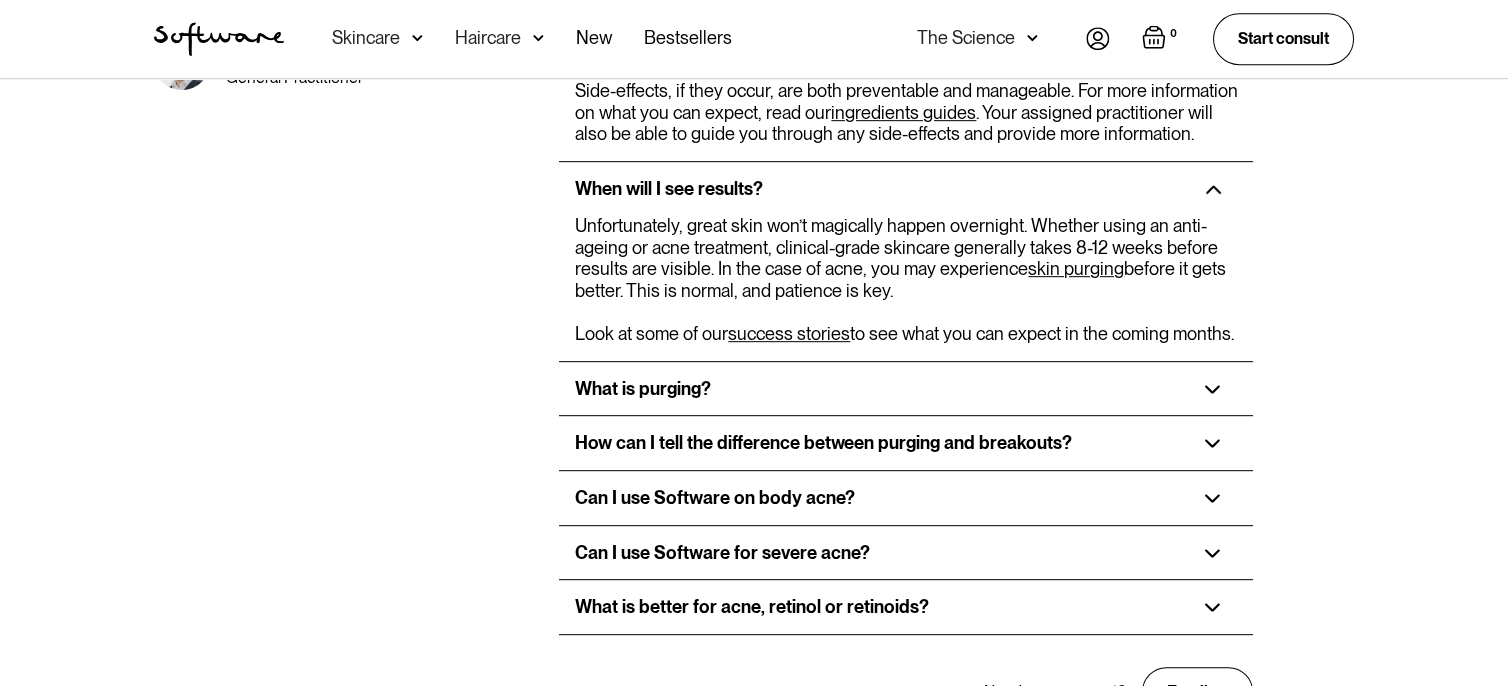 scroll, scrollTop: 3777, scrollLeft: 0, axis: vertical 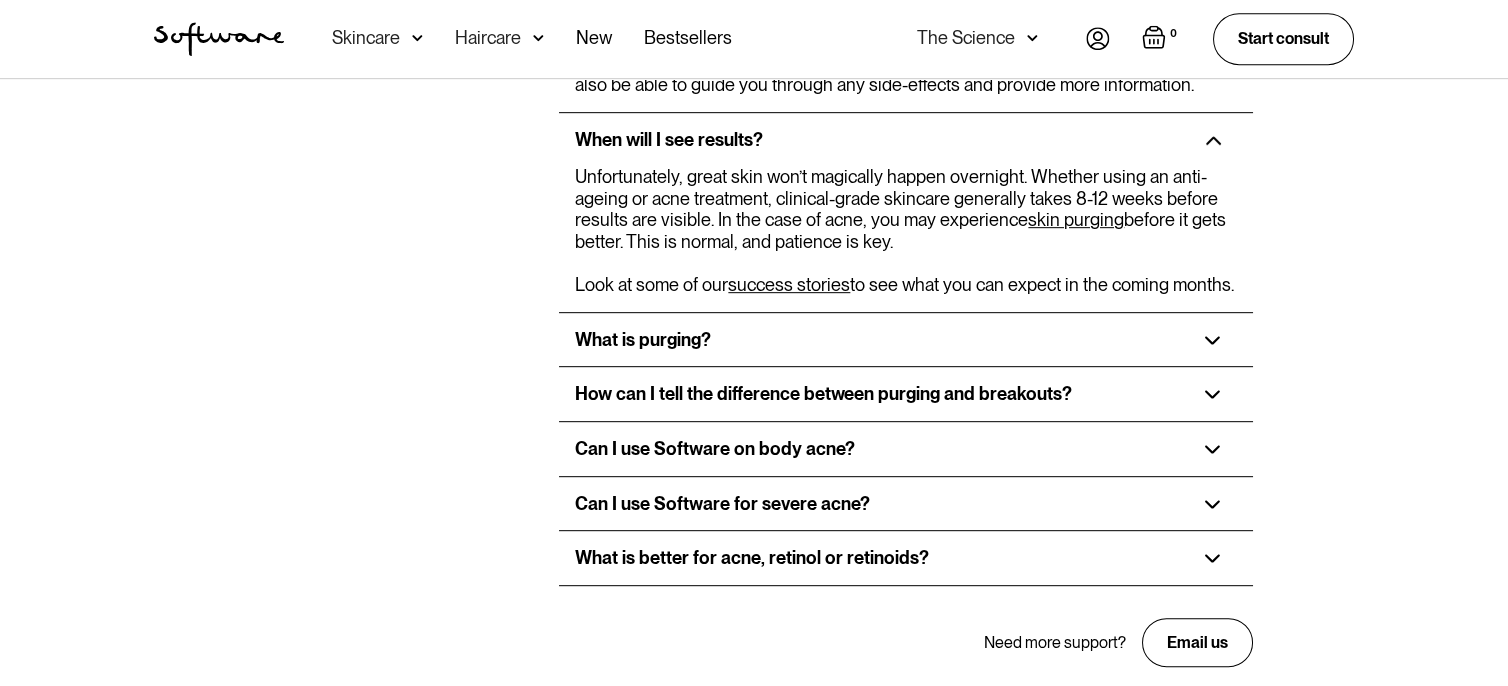click on "What is purging?" at bounding box center [905, 340] 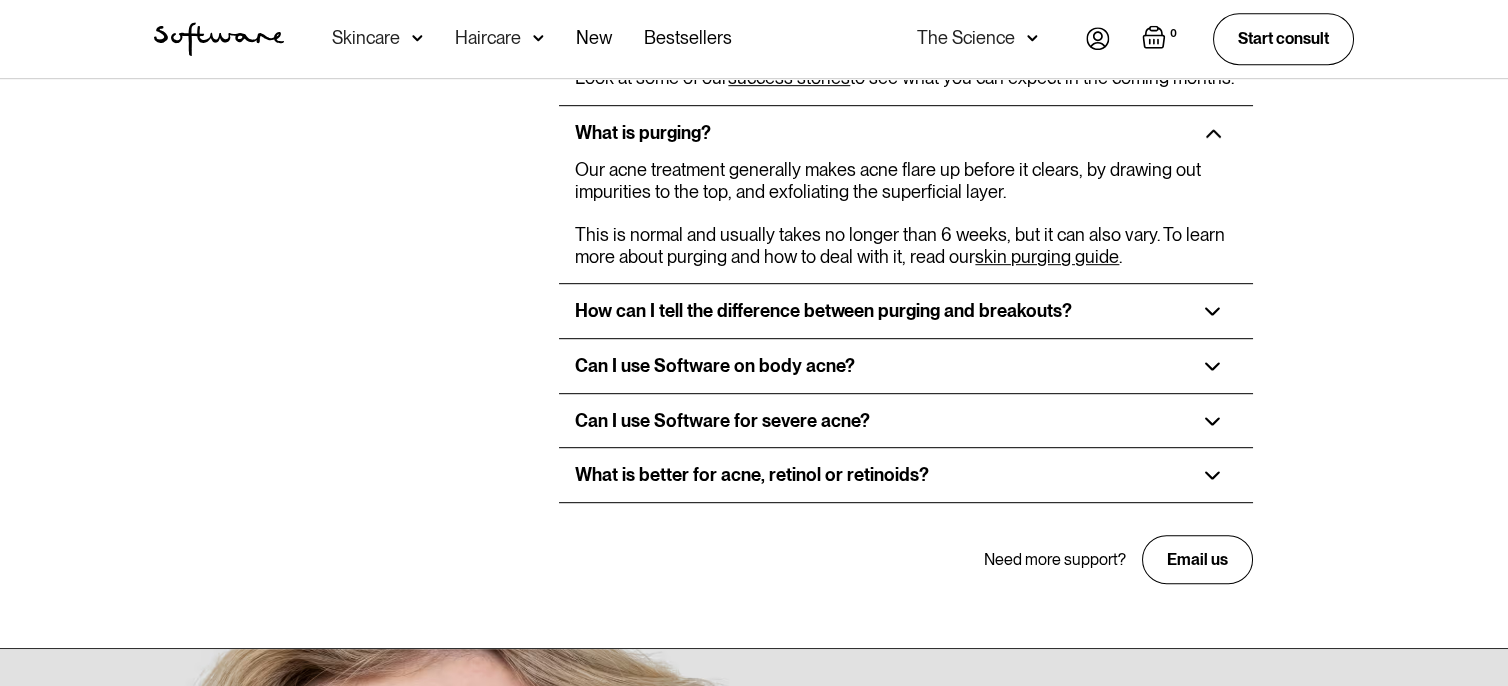 scroll, scrollTop: 4000, scrollLeft: 0, axis: vertical 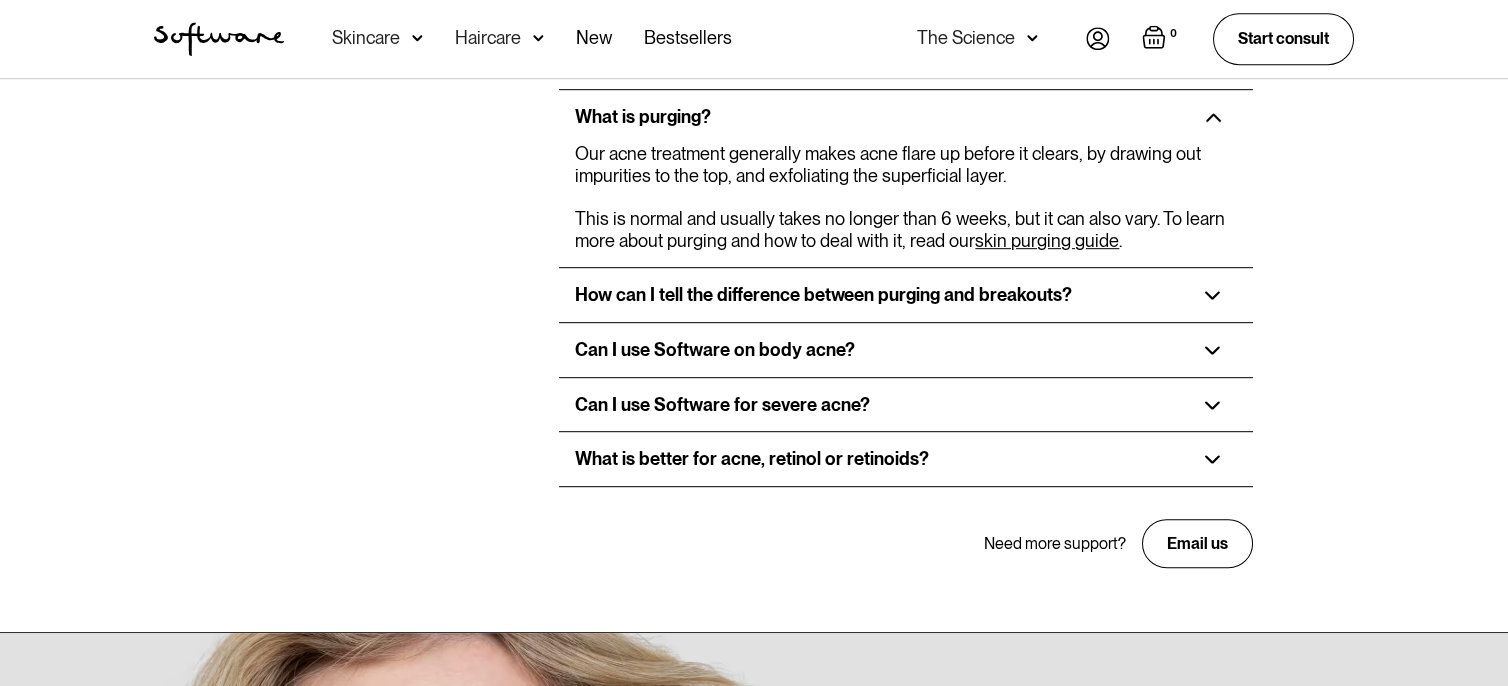 click on "How can I tell the difference between purging and breakouts?" at bounding box center (905, 295) 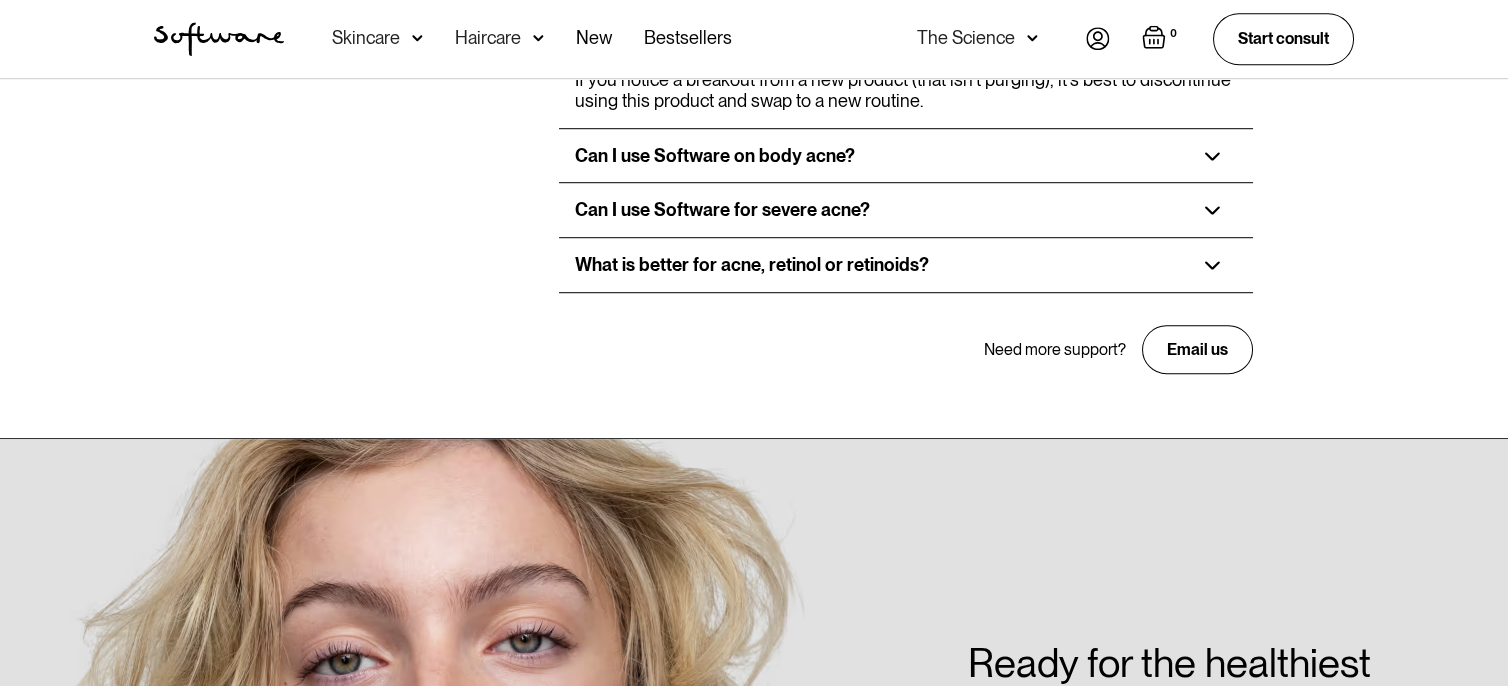 scroll, scrollTop: 4555, scrollLeft: 0, axis: vertical 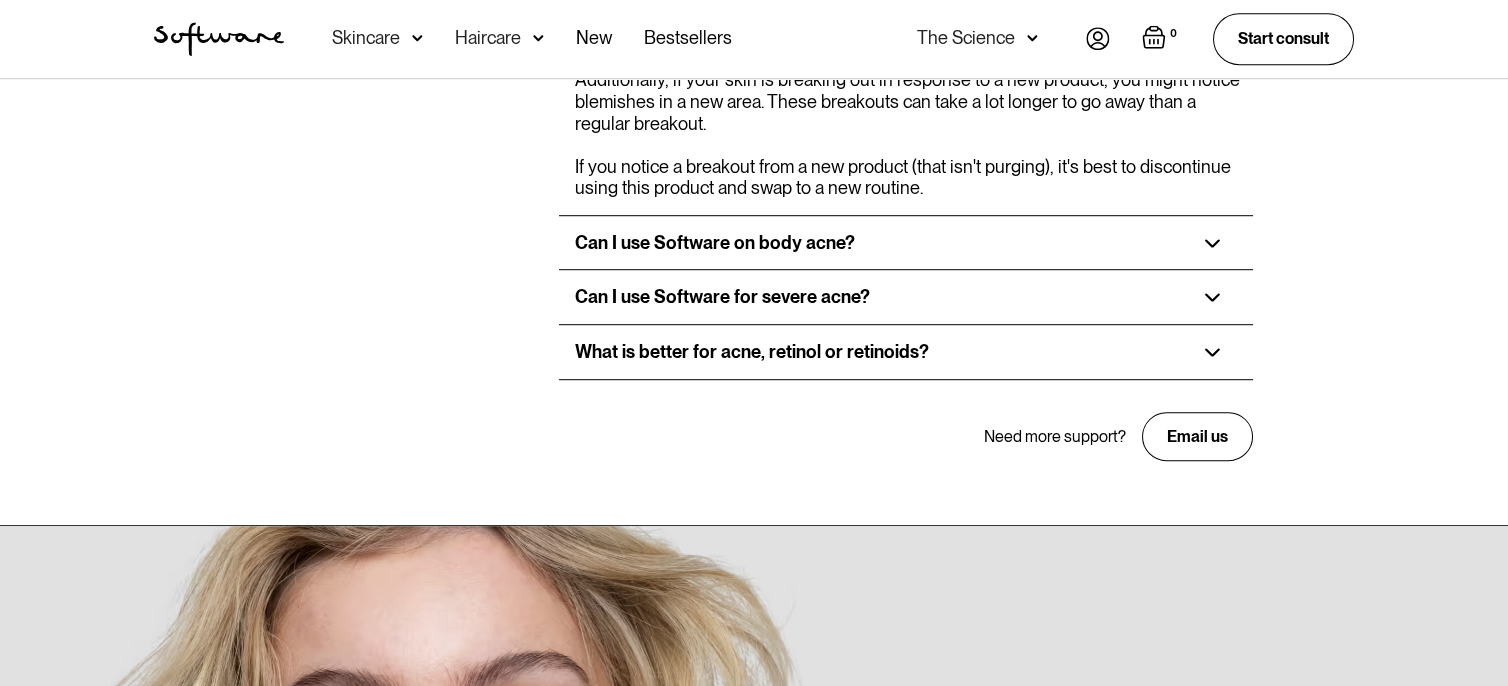 click on "What is better for acne, retinol or retinoids?" at bounding box center (752, 352) 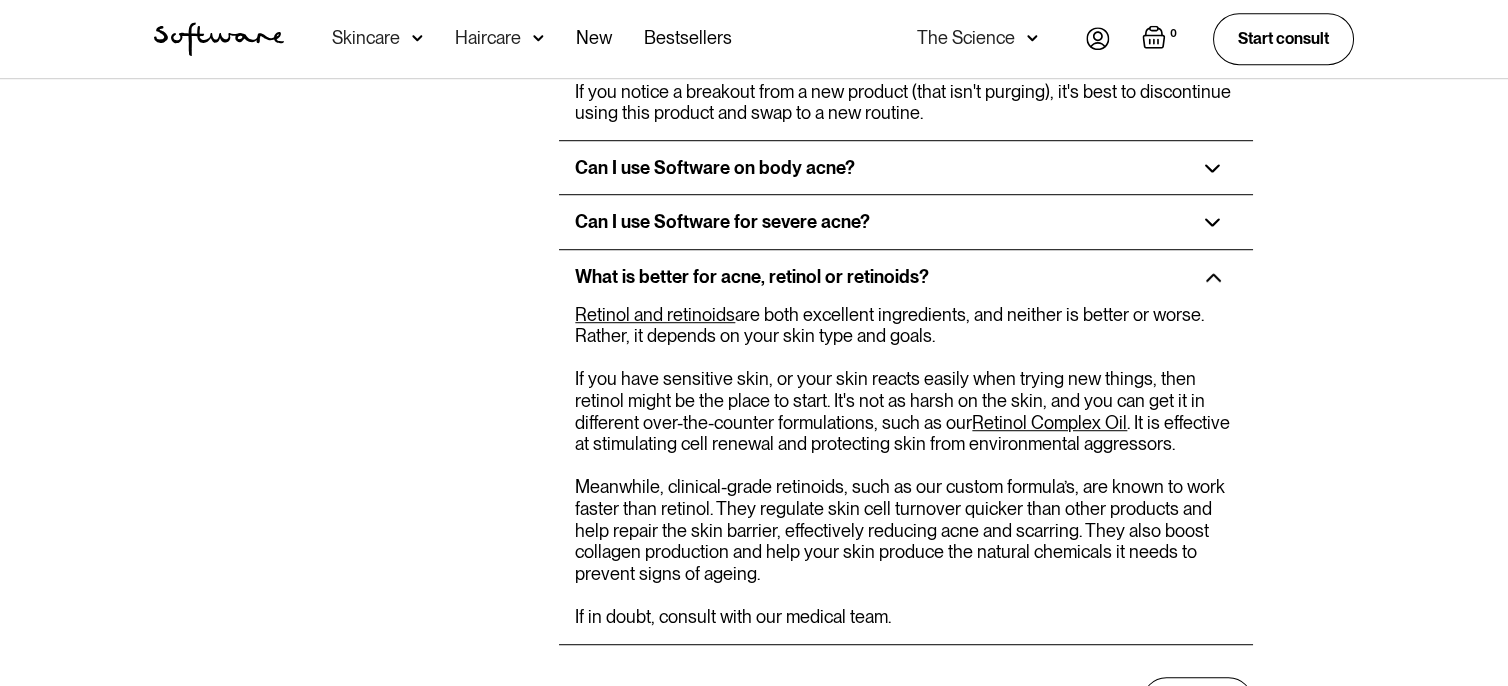 scroll, scrollTop: 4666, scrollLeft: 0, axis: vertical 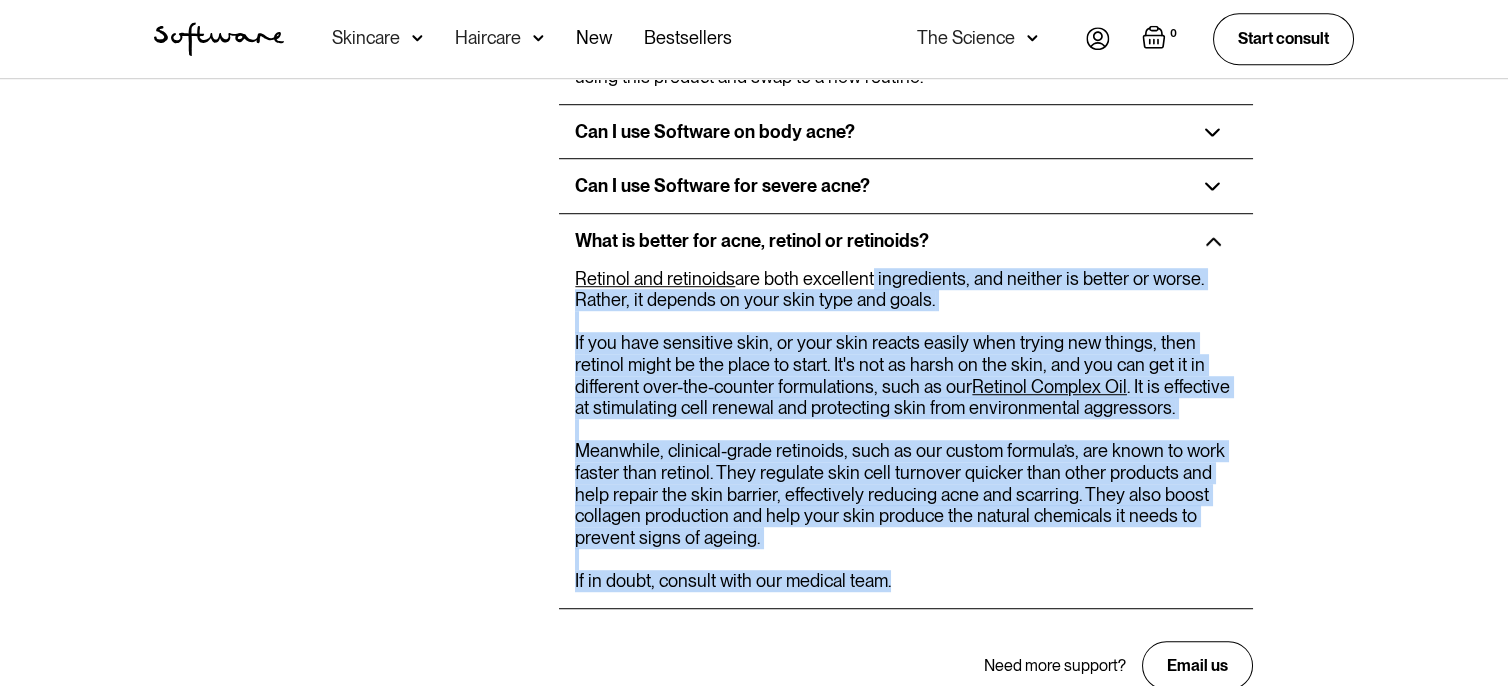 drag, startPoint x: 862, startPoint y: 277, endPoint x: 928, endPoint y: 596, distance: 325.75604 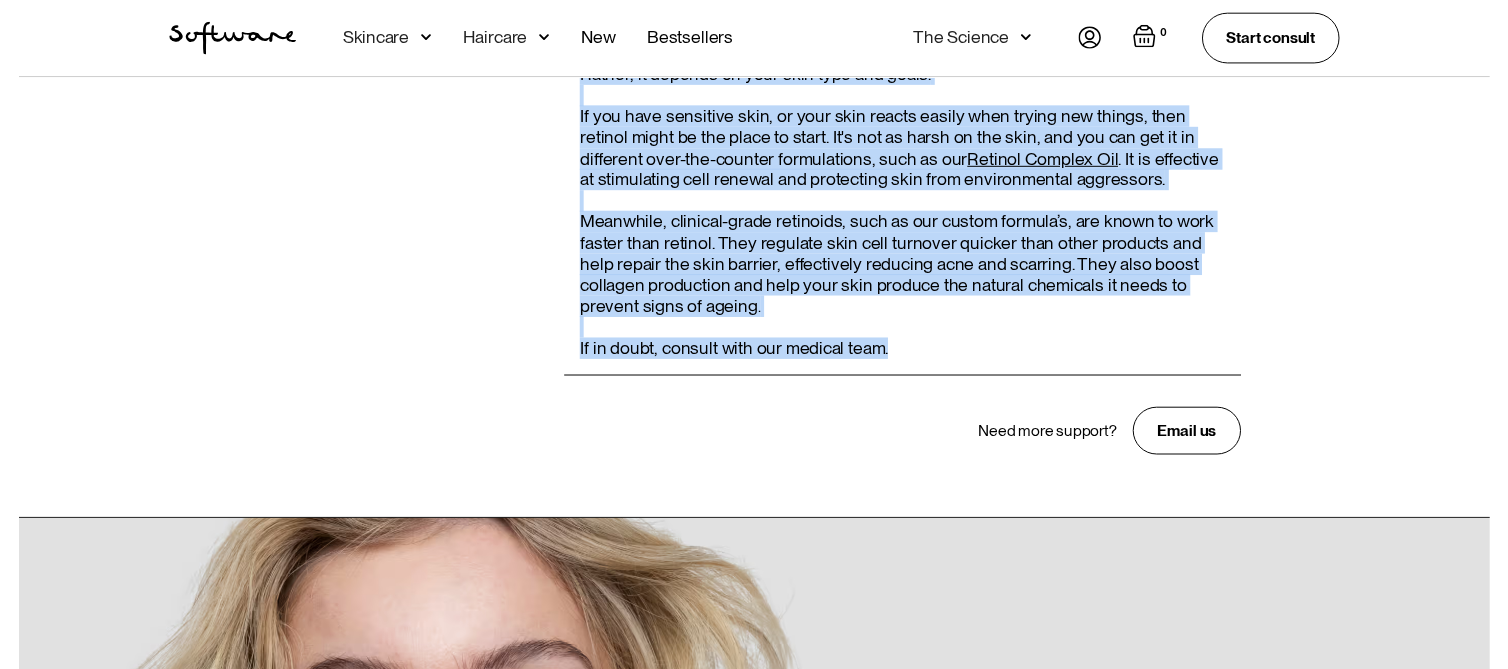 scroll, scrollTop: 4888, scrollLeft: 0, axis: vertical 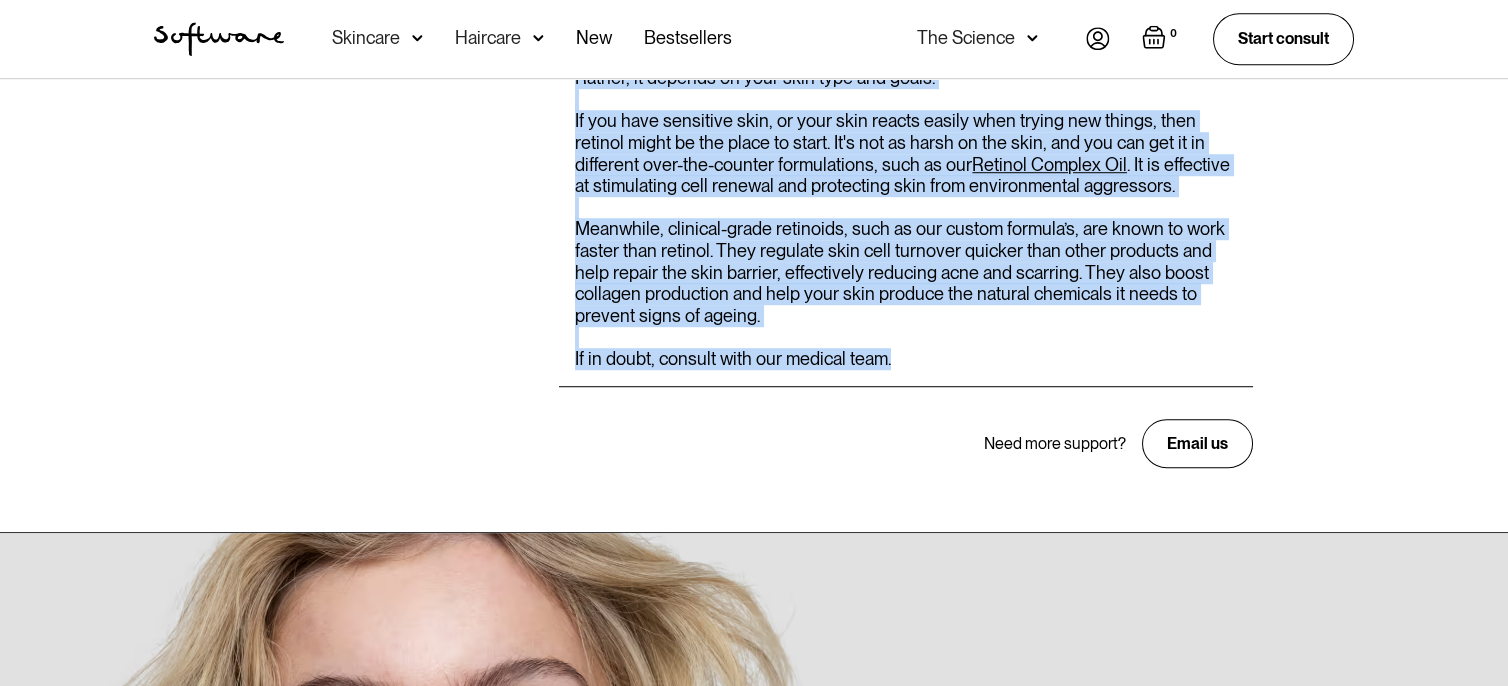 click on "Skincare" at bounding box center (366, 38) 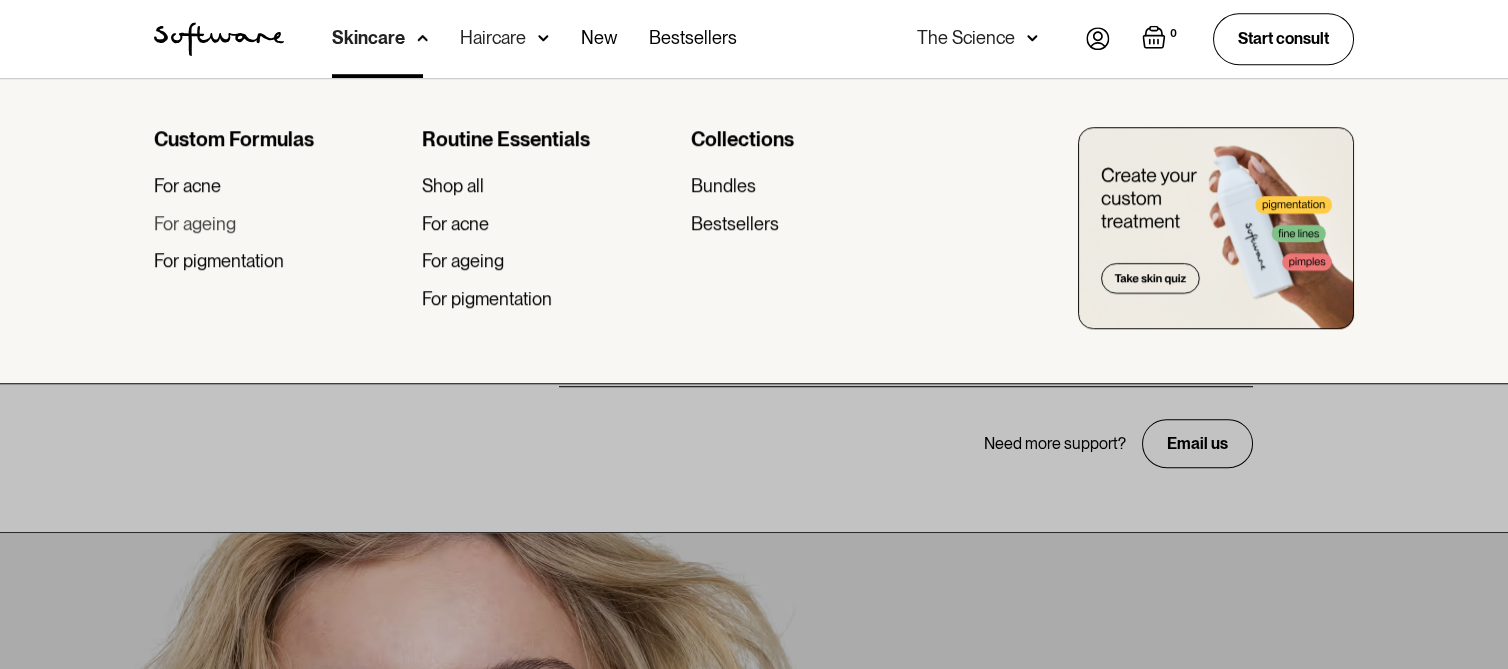 click on "For ageing" at bounding box center [195, 224] 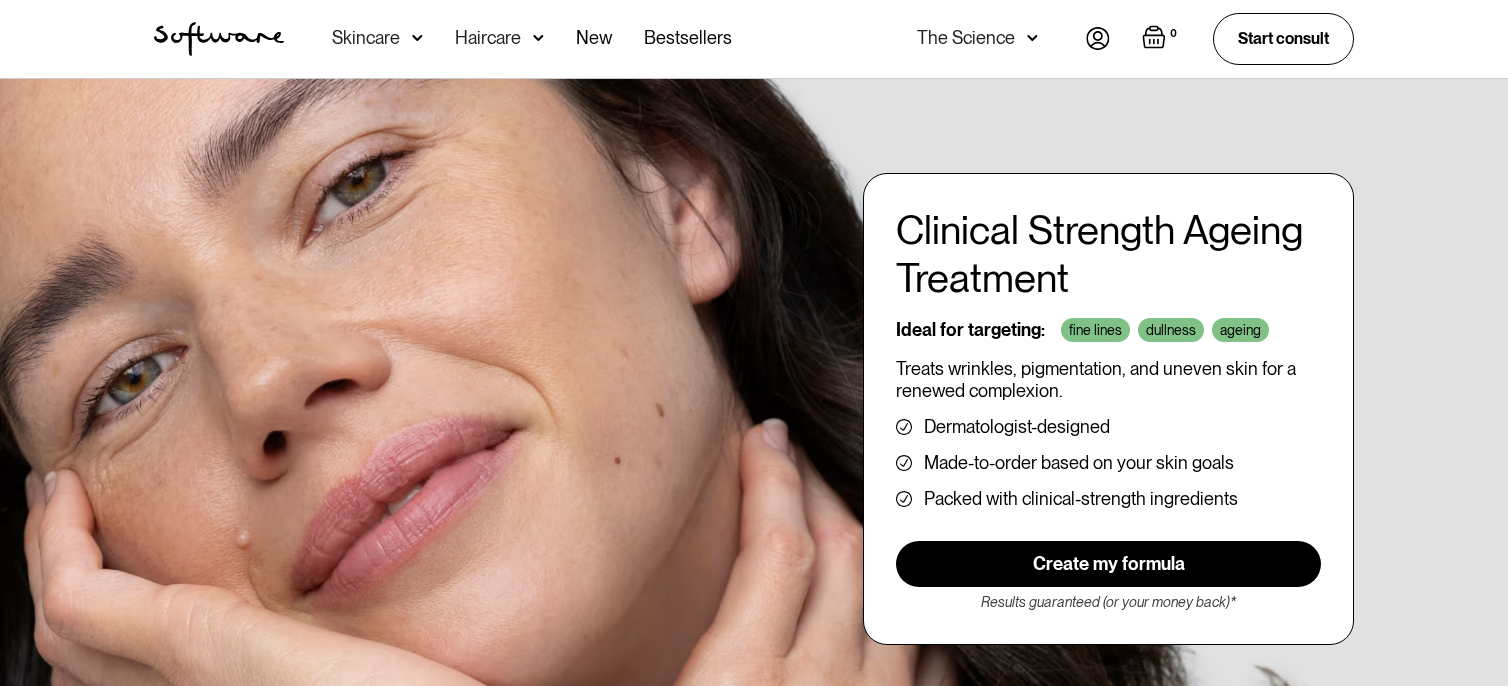 scroll, scrollTop: 0, scrollLeft: 0, axis: both 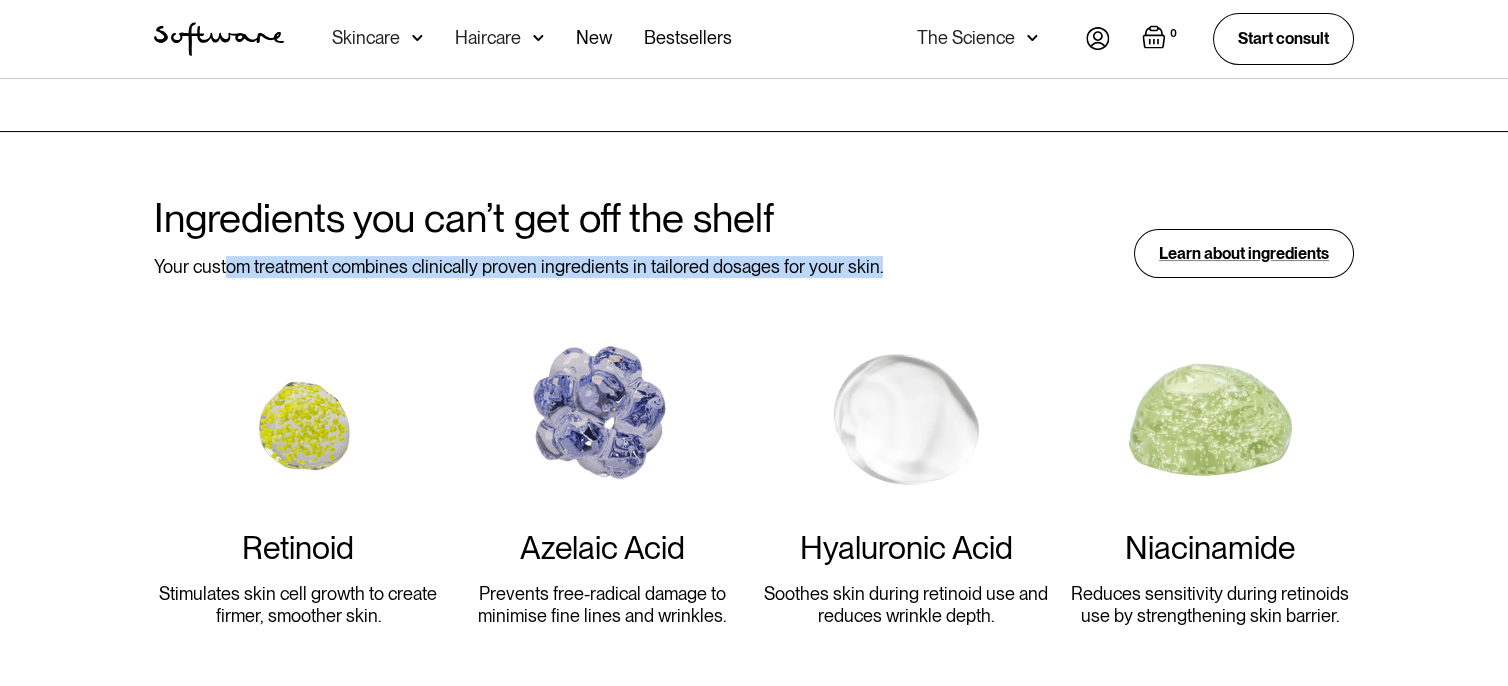 drag, startPoint x: 226, startPoint y: 259, endPoint x: 882, endPoint y: 273, distance: 656.14935 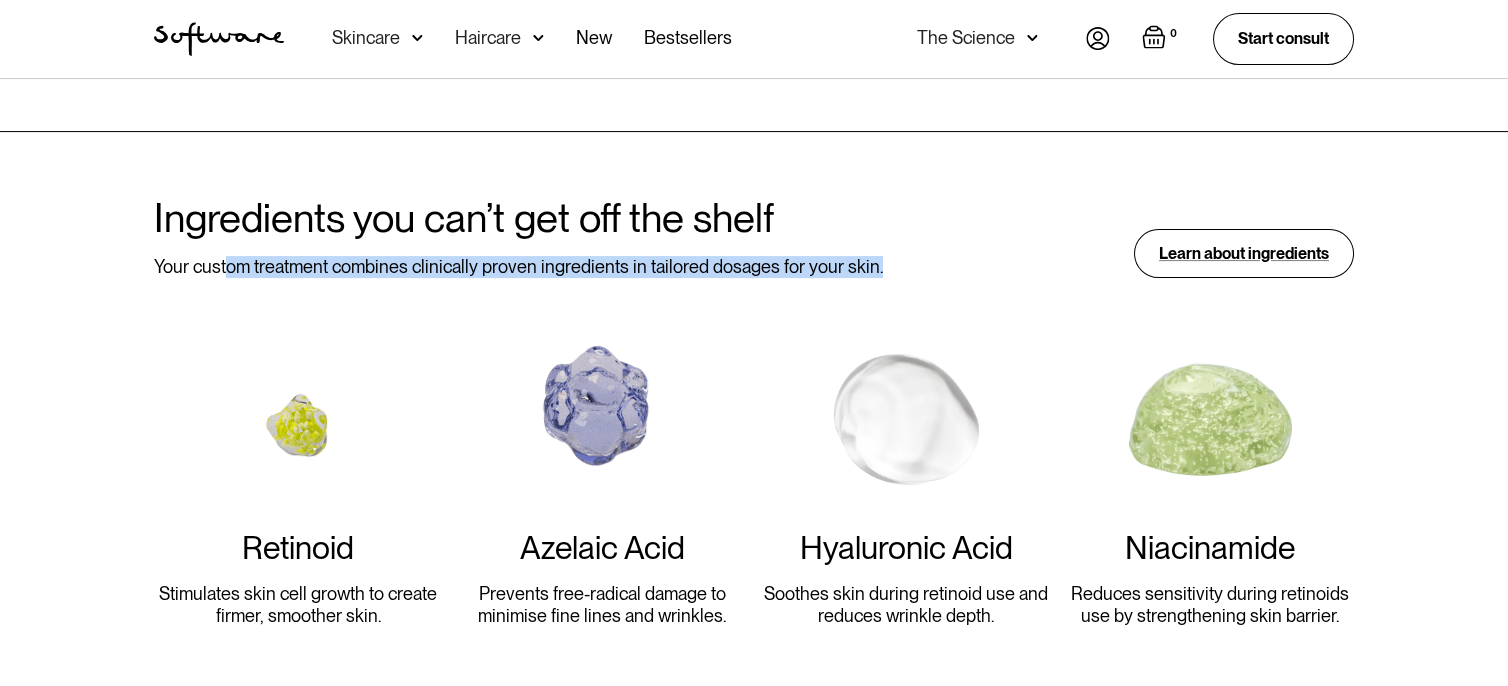 click on "Ingredients you can’t get off the shelf Your custom treatment combines clinically proven ingredients in tailored dosages for your skin. Learn about ingredients" at bounding box center (754, 237) 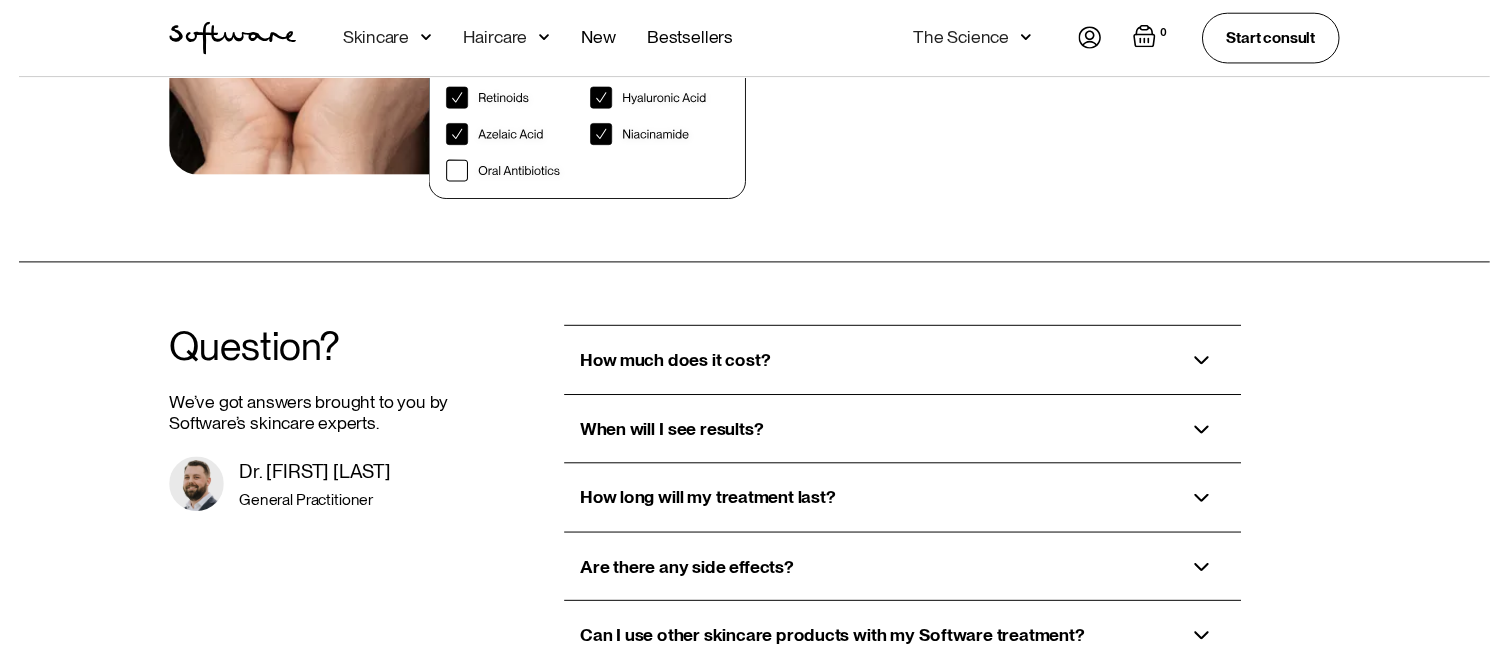 scroll, scrollTop: 4222, scrollLeft: 0, axis: vertical 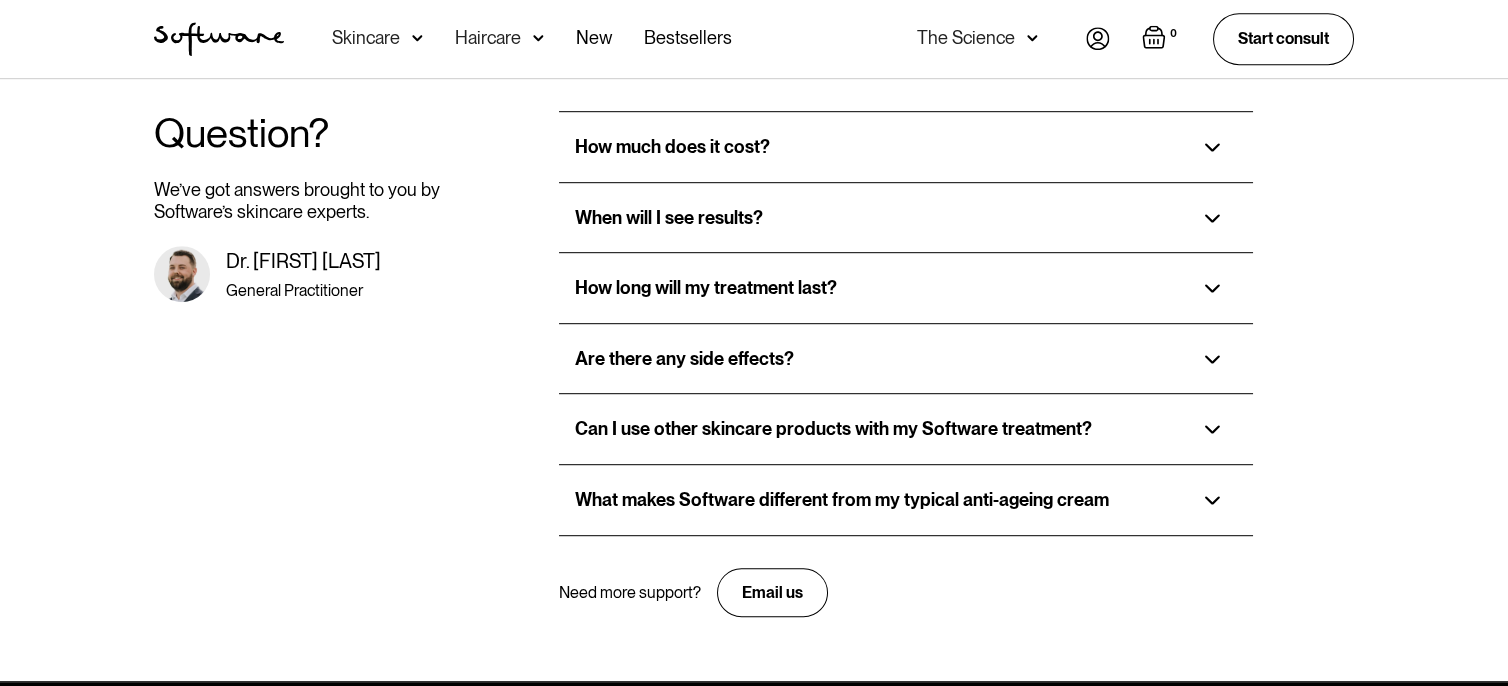 click on "Skincare" at bounding box center [366, 38] 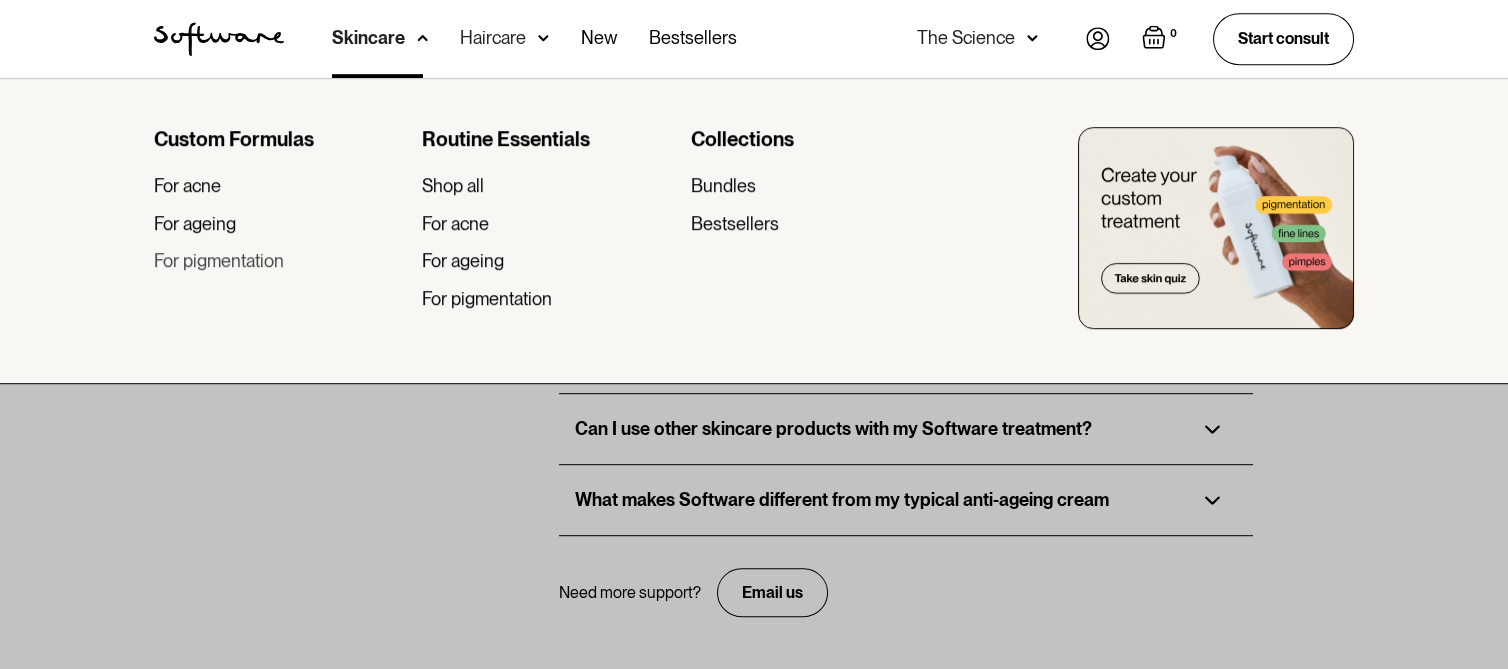 click on "For pigmentation" at bounding box center (219, 261) 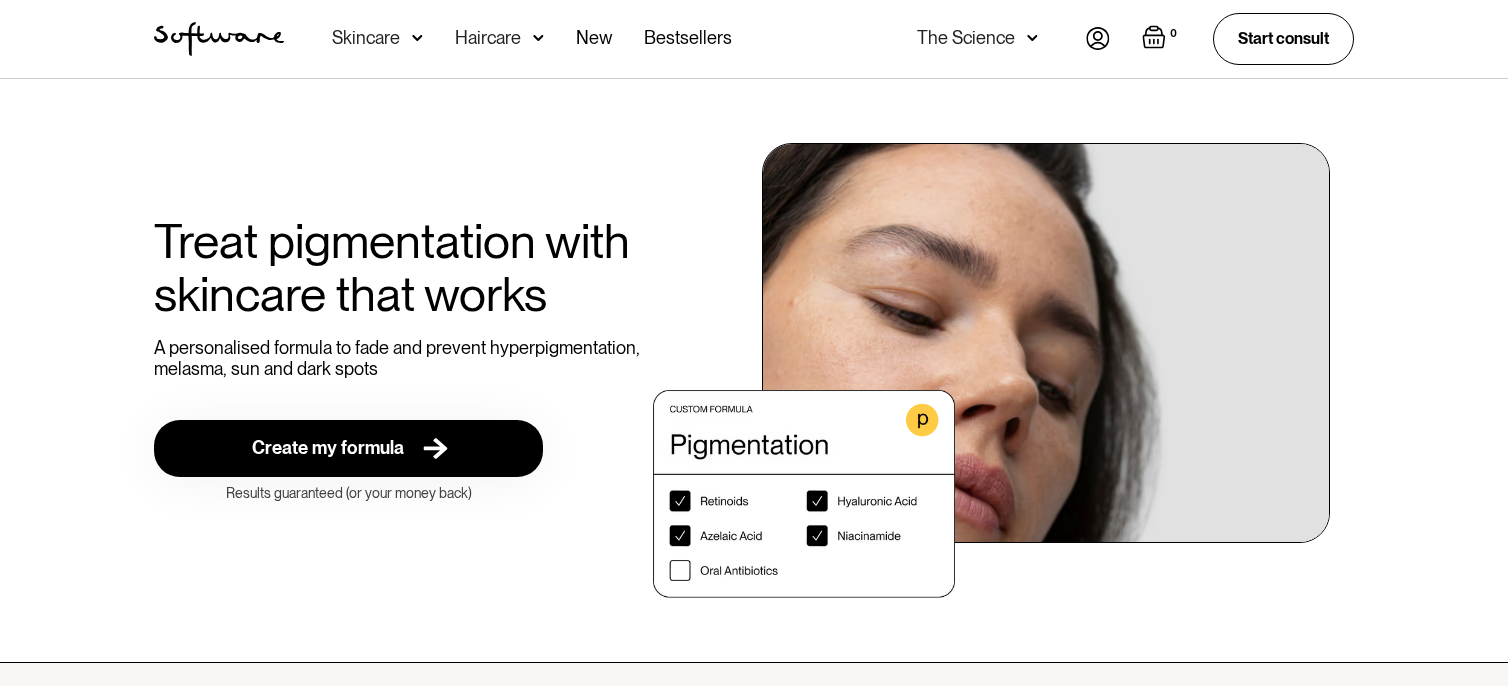 scroll, scrollTop: 0, scrollLeft: 0, axis: both 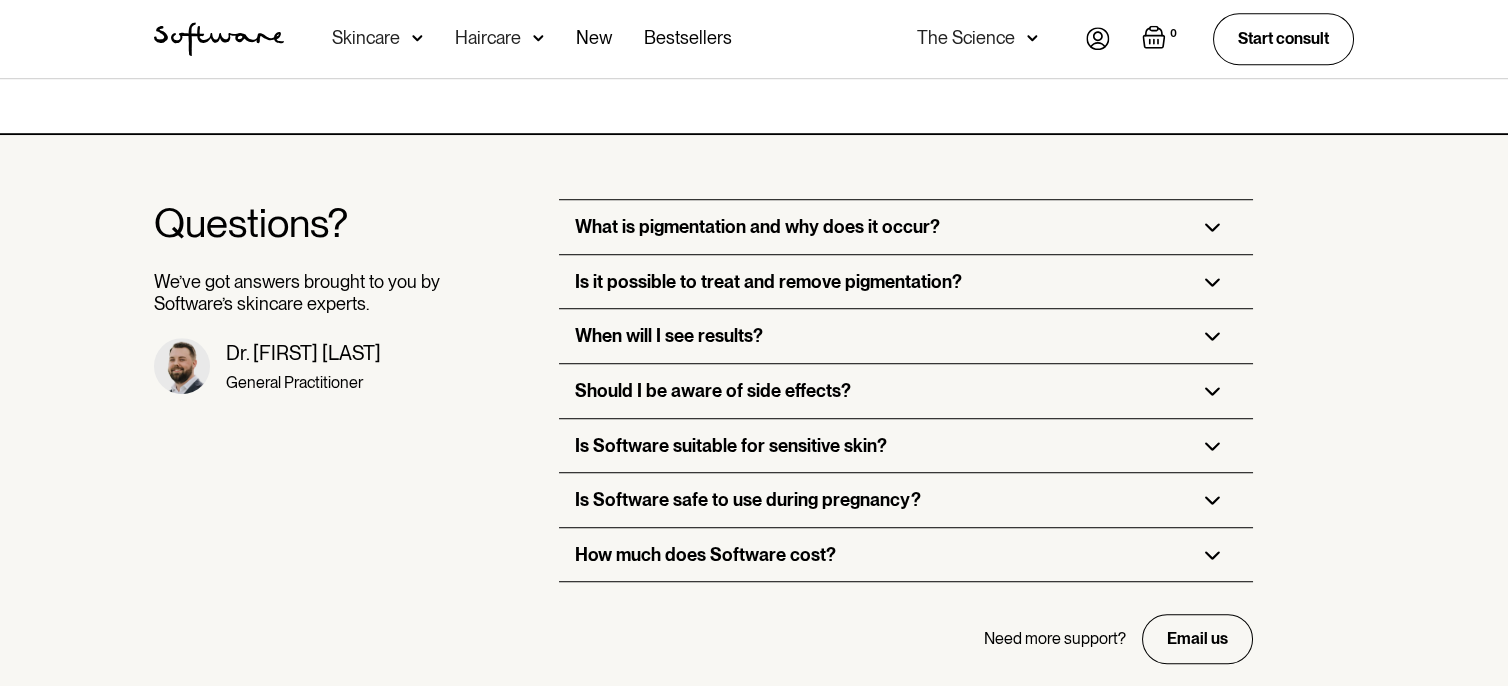 click on "Skincare" at bounding box center [366, 38] 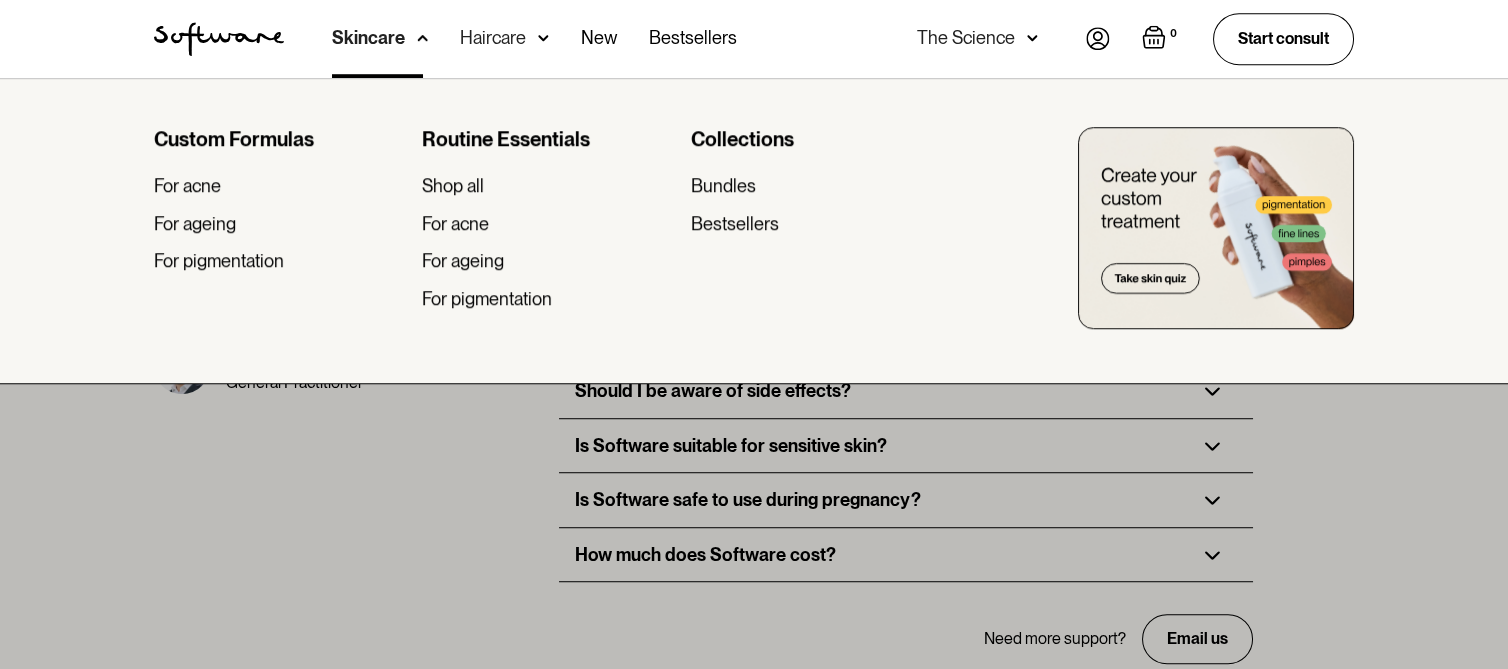 click on "Routine Essentials" at bounding box center (548, 139) 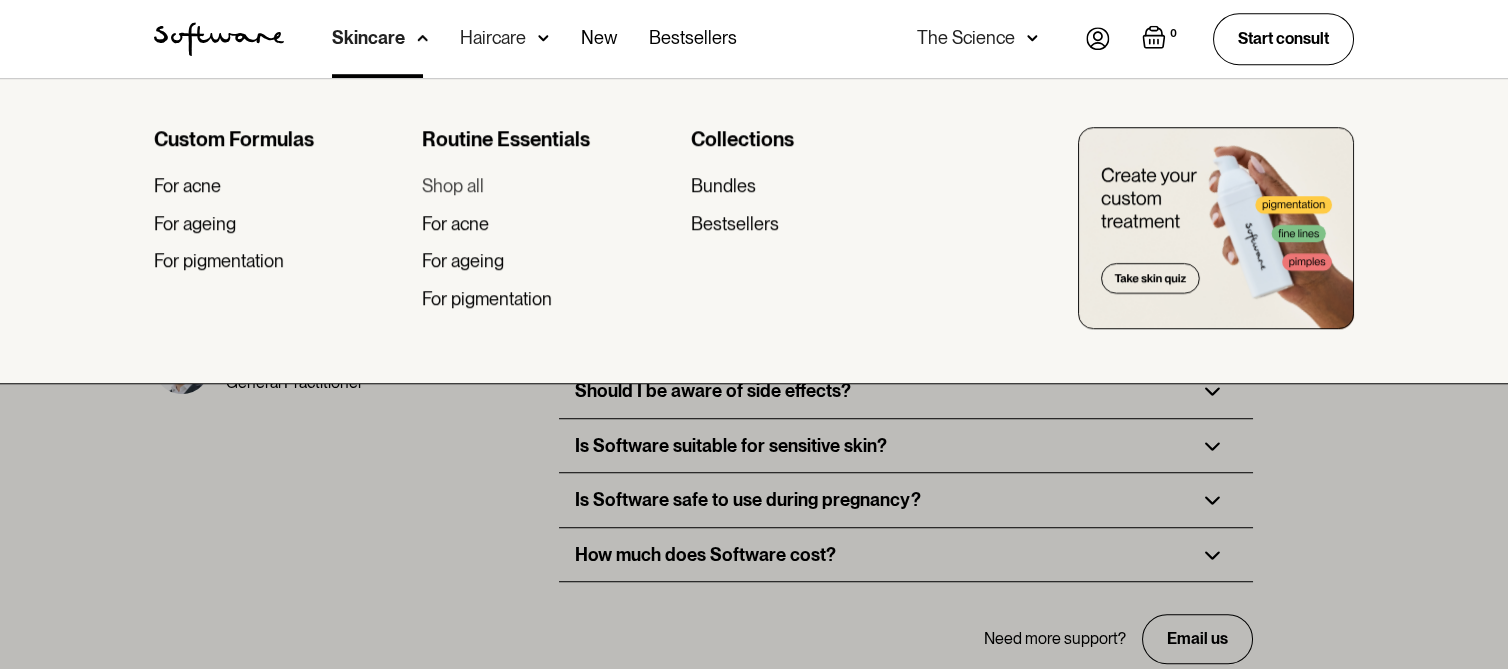 click on "Shop all" at bounding box center [453, 186] 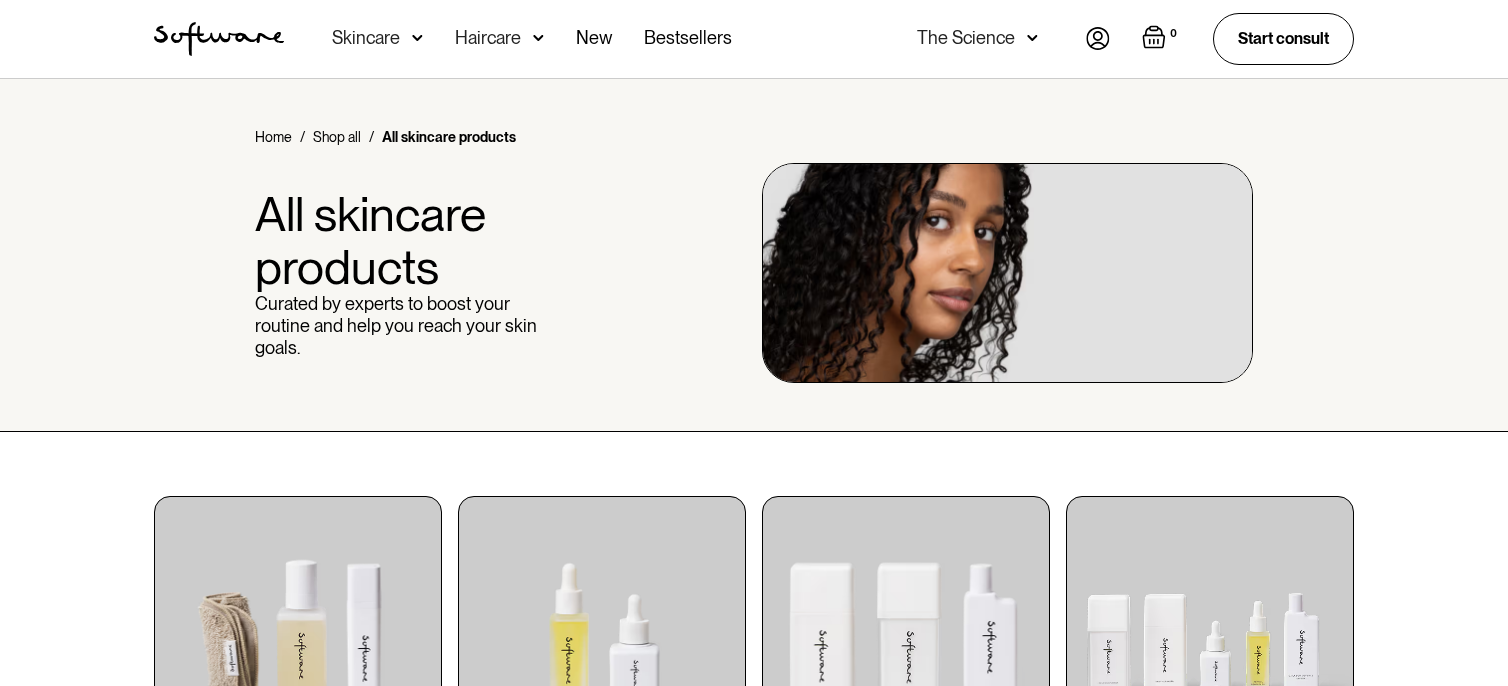 scroll, scrollTop: 64, scrollLeft: 0, axis: vertical 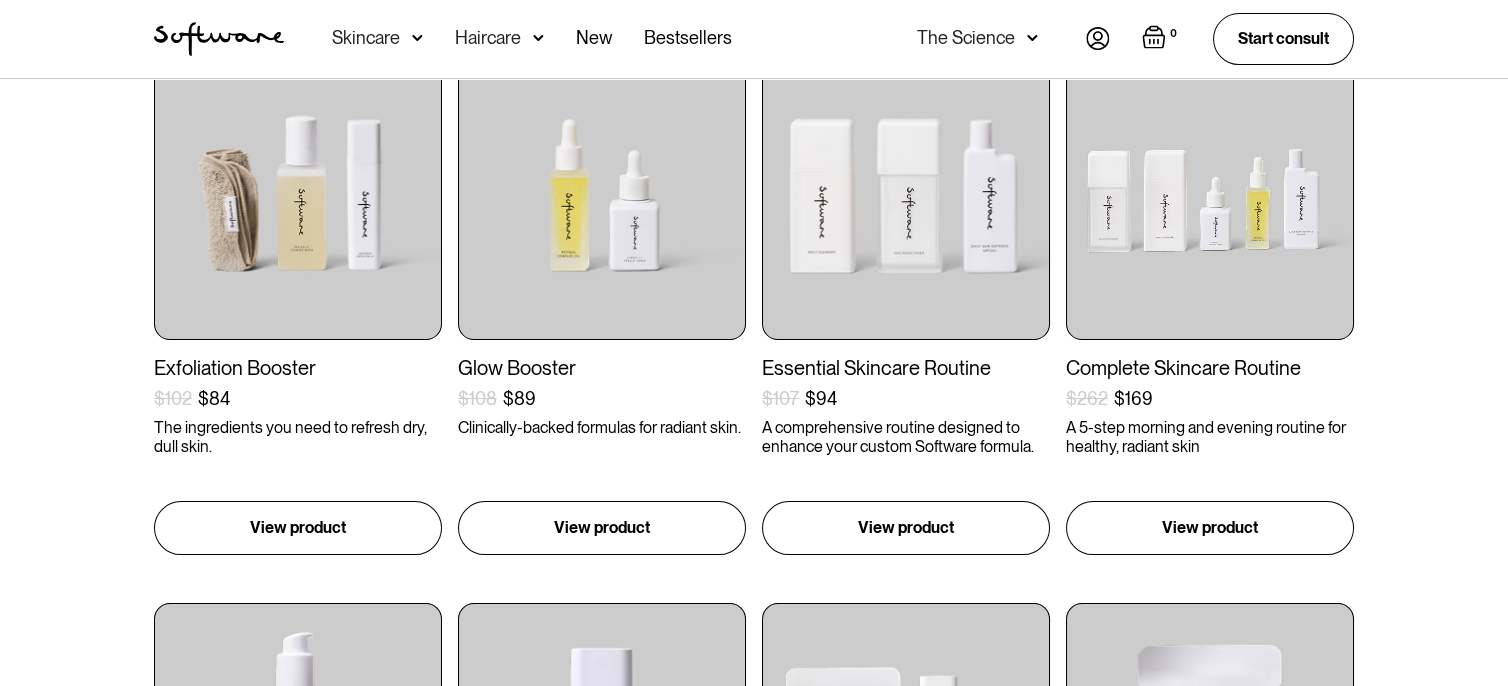 click on "Exfoliation Booster $102  $84  ( ) The ingredients you need to refresh dry, dull skin. Includes: Sailcylic Acid Foaming Wash, Ceramide Repair Balm and Cleansing Cloths View product Glow Booster $108  $89  ( ) Clinically-backed formulas for radiant skin. Includes: Retinol Complex Oil and Vitamin C + Ferulic Serum View product Essential Skincare Routine $107  $94  ( ) A comprehensive routine designed to enhance your custom Software formula. Includes: Daily Cleanser, Daily Moisturiser, Daily Sun Defence SPF50+ View product Complete Skincare Routine $262  $169  ( ) A 5-step morning and evening routine for healthy, radiant skin Includes: Cleanser, Moisturiser, Daily Sun Defence SPF50+, Vitamin C + Ferulic Serum, Retinol Oil Complex, Software Headband and Software Beauty Bag View product Hydrating Cleansing Oil $34  ( ) An oil-to-milk cleanser that removes debris while maintaining the skin’s barrier. Includes: View product Hyaluronic Complex Serum $49  ( 30ml ) Includes: View product Hydration Booster (" at bounding box center [754, 1406] 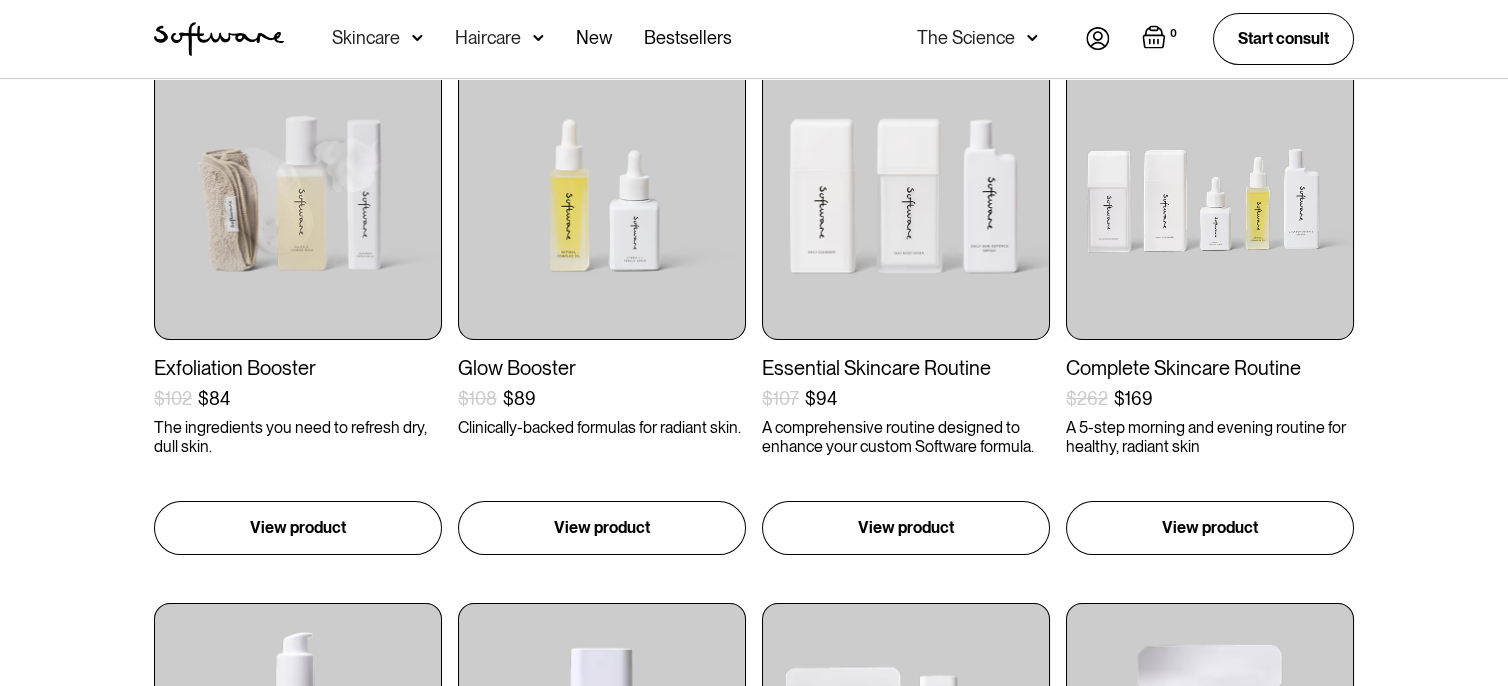 drag, startPoint x: 123, startPoint y: 222, endPoint x: 150, endPoint y: 171, distance: 57.706154 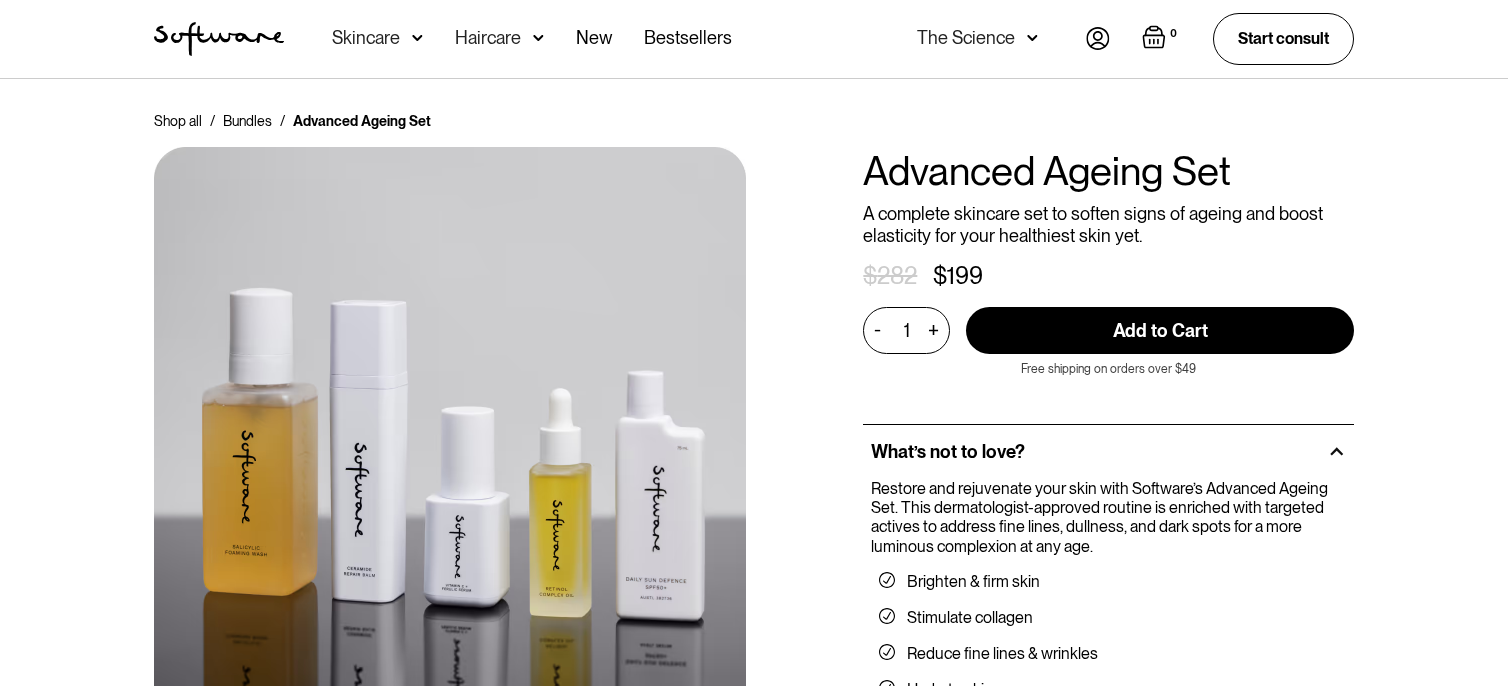 scroll, scrollTop: 0, scrollLeft: 0, axis: both 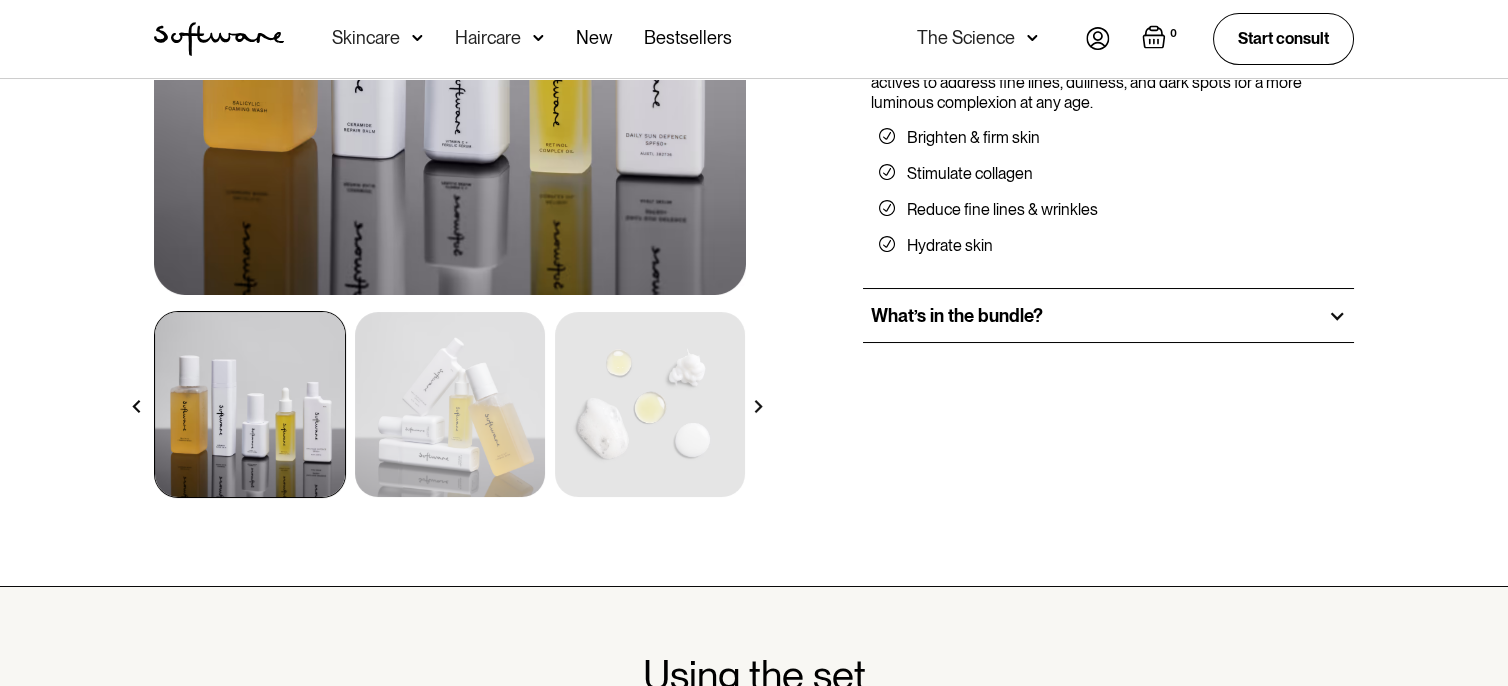 click on "What’s in the bundle?" at bounding box center [1108, 316] 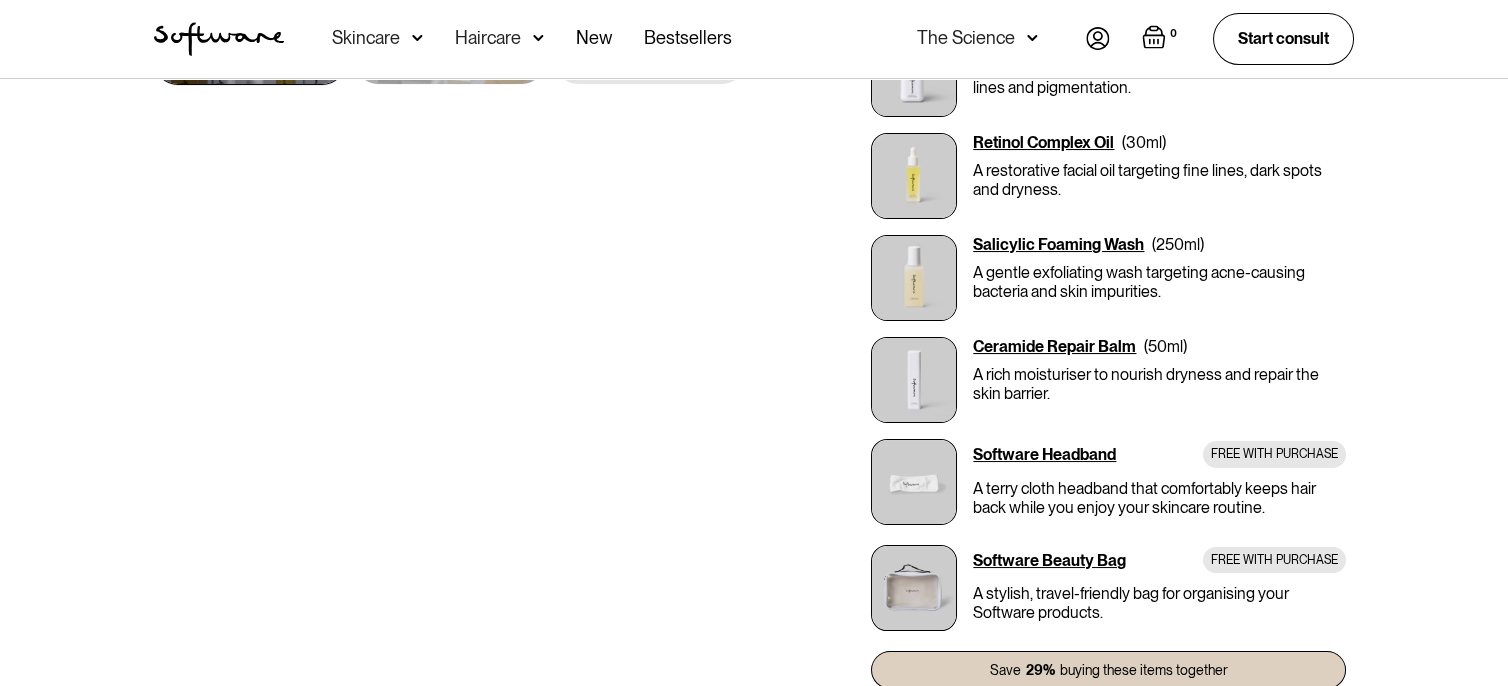 scroll, scrollTop: 888, scrollLeft: 0, axis: vertical 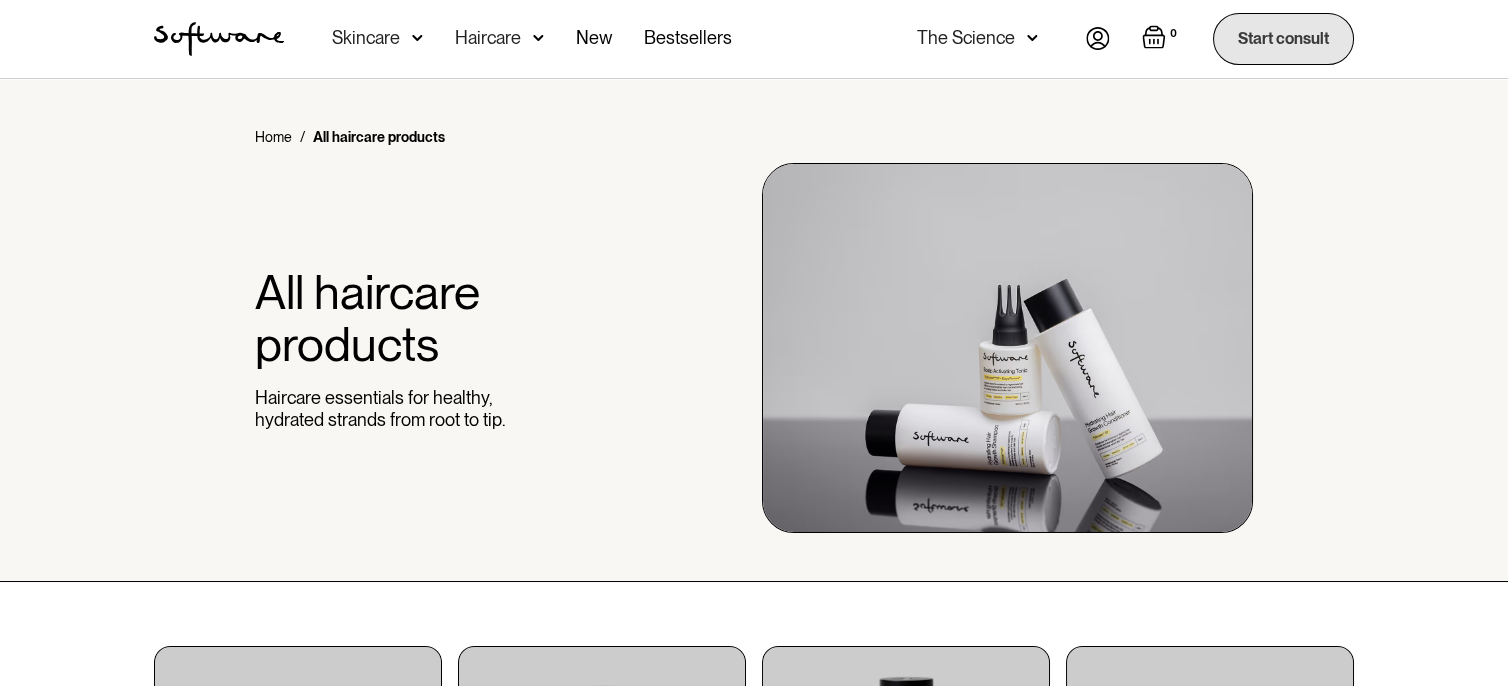 click on "Start consult" at bounding box center [1283, 38] 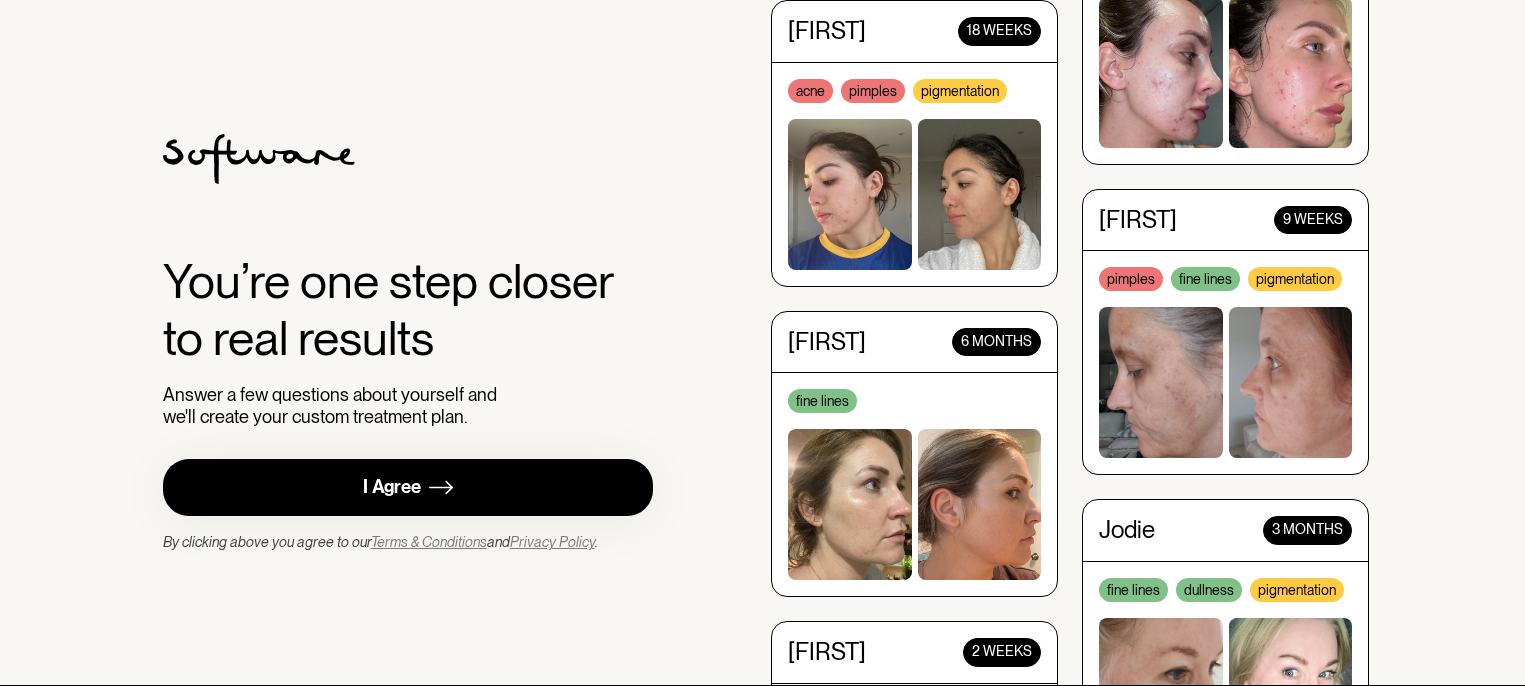 scroll, scrollTop: 0, scrollLeft: 0, axis: both 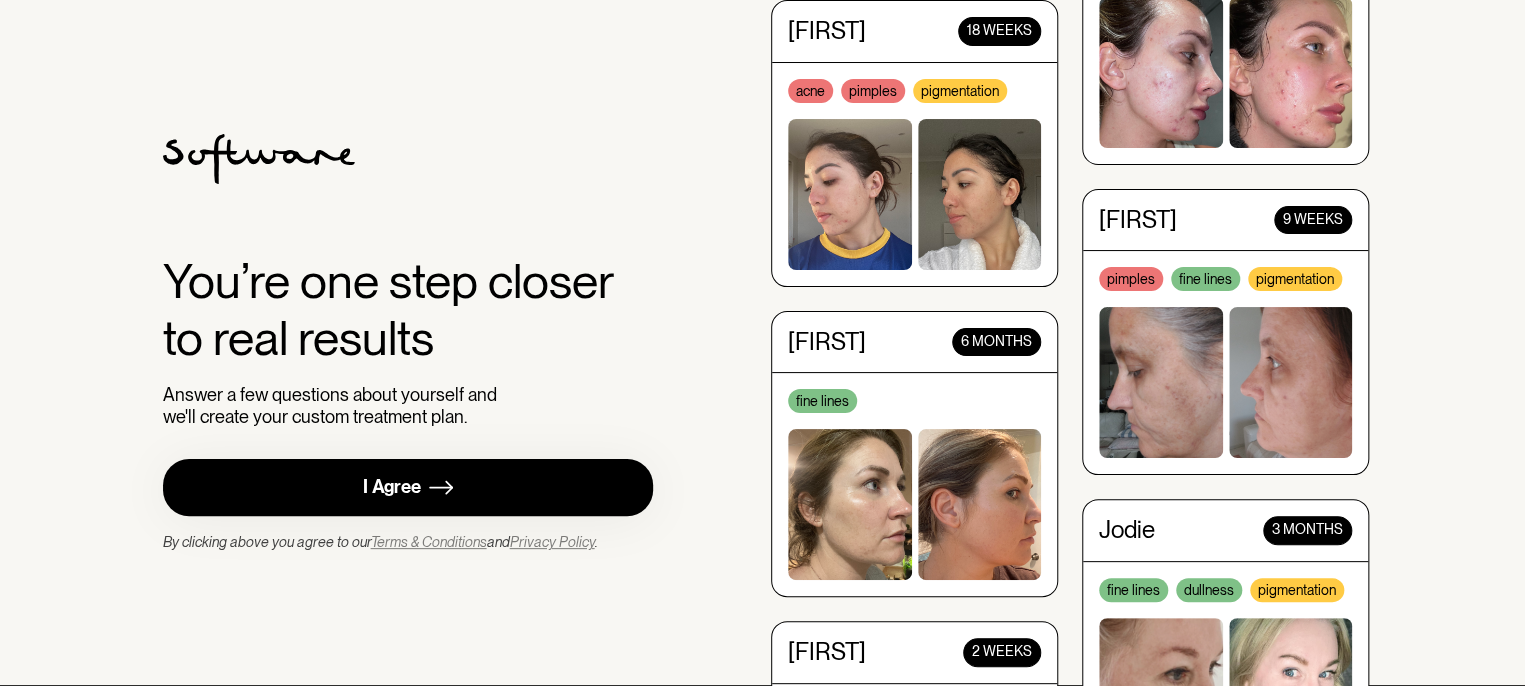 click on "I Agree" at bounding box center [408, 487] 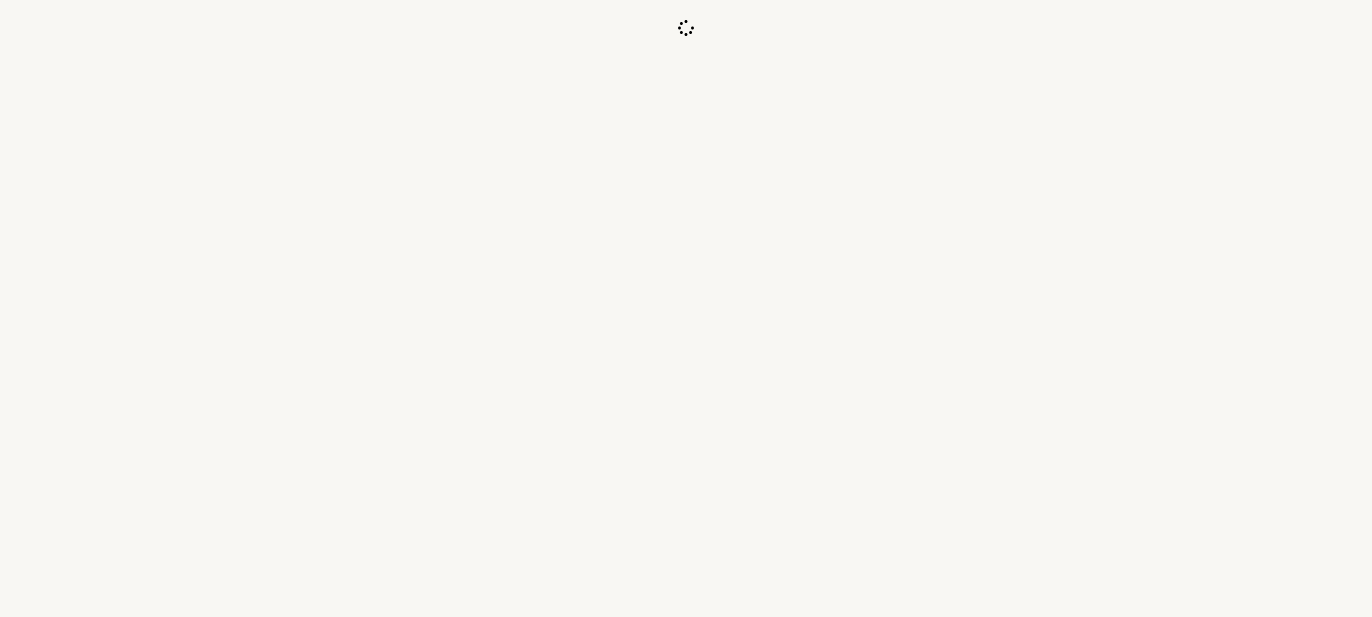 scroll, scrollTop: 0, scrollLeft: 0, axis: both 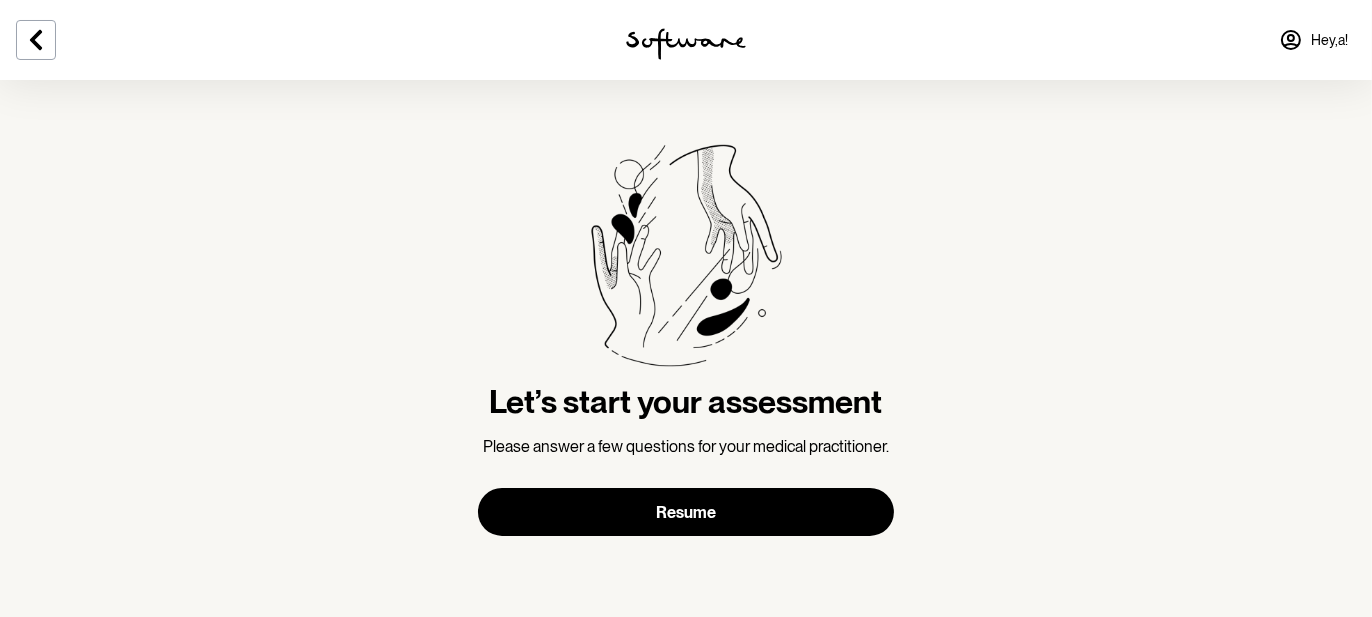 click at bounding box center [686, 255] 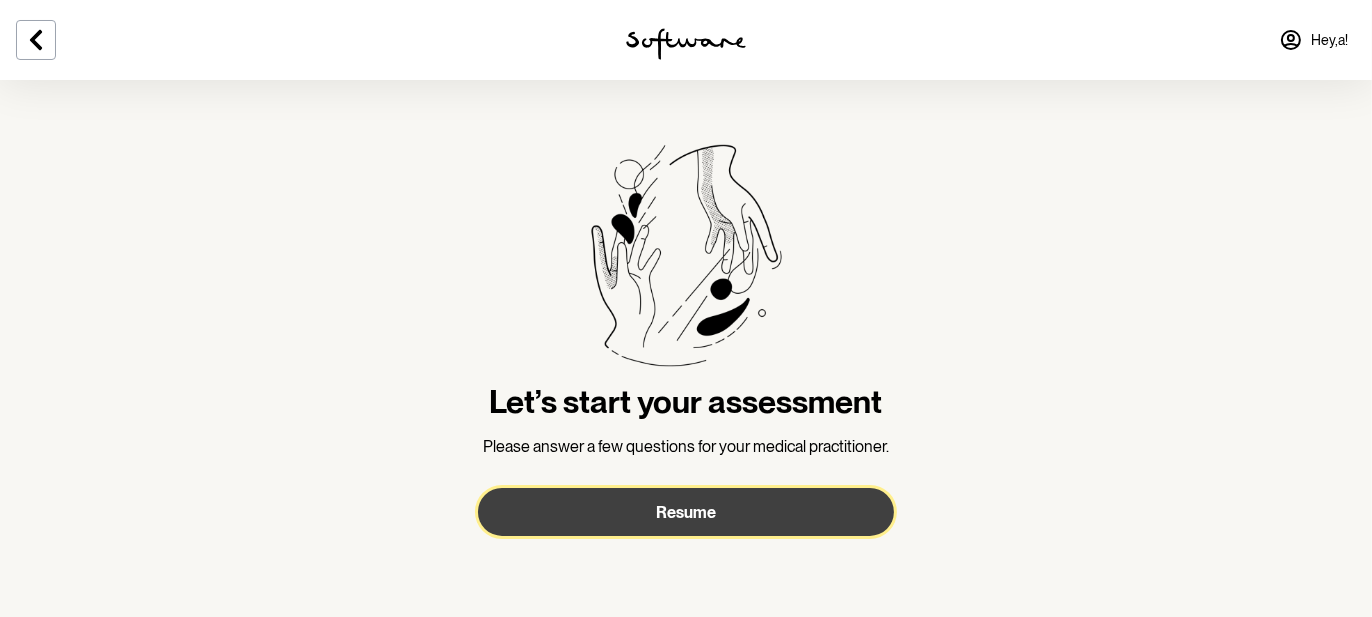 click on "Resume" at bounding box center (686, 512) 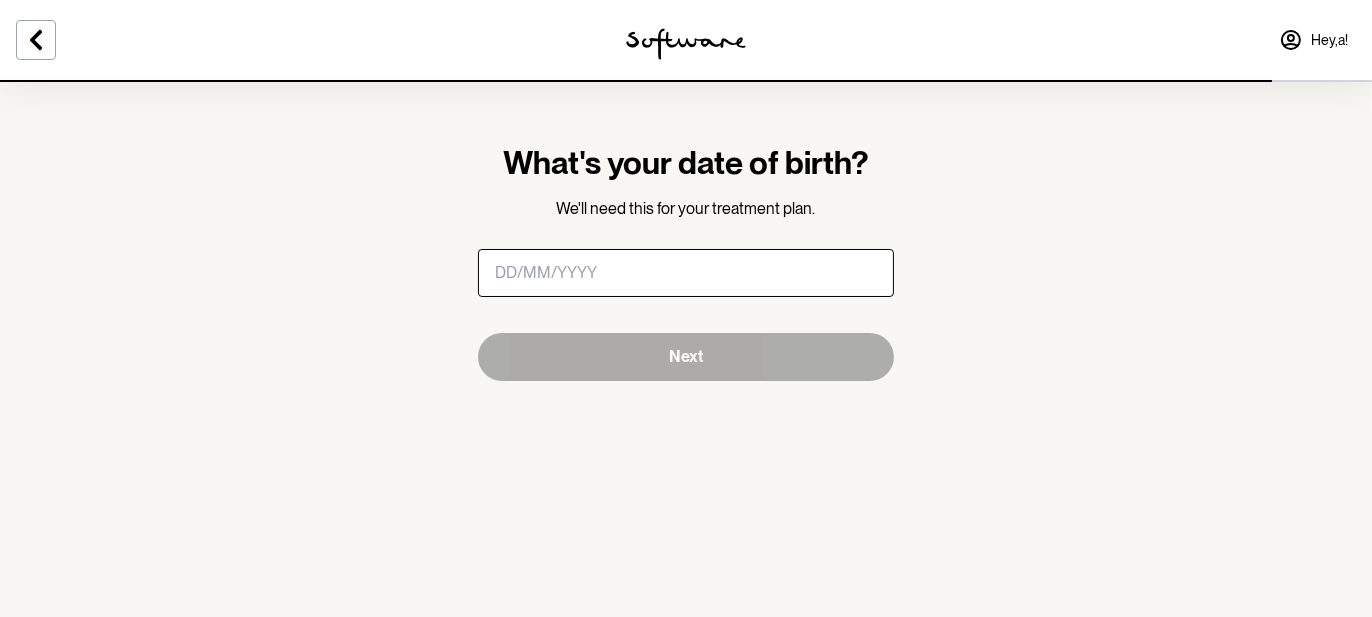 click at bounding box center (686, 273) 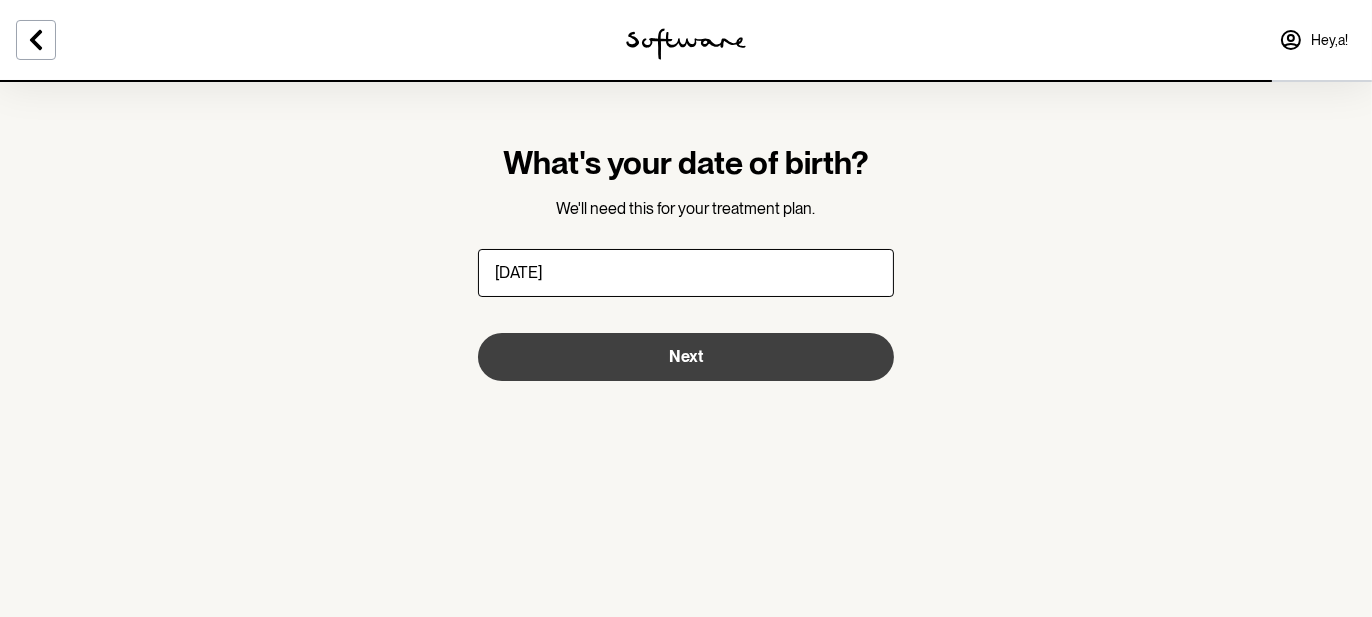 type on "[DATE]" 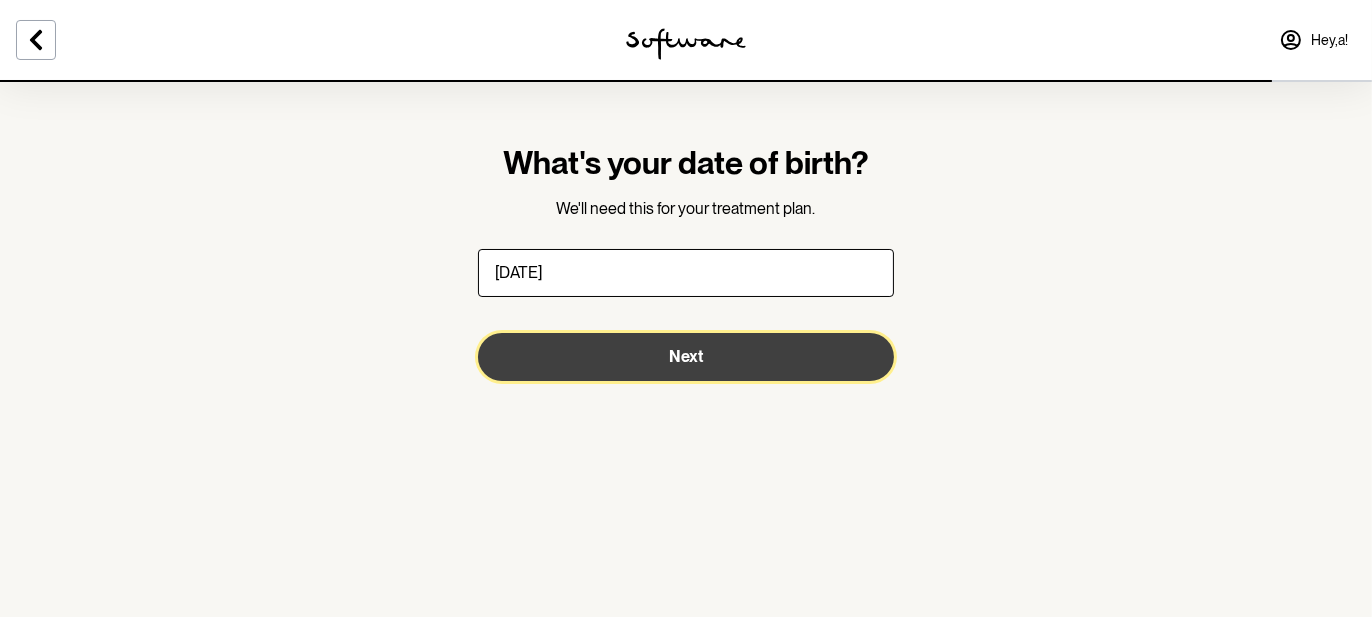 click on "Next" at bounding box center [686, 357] 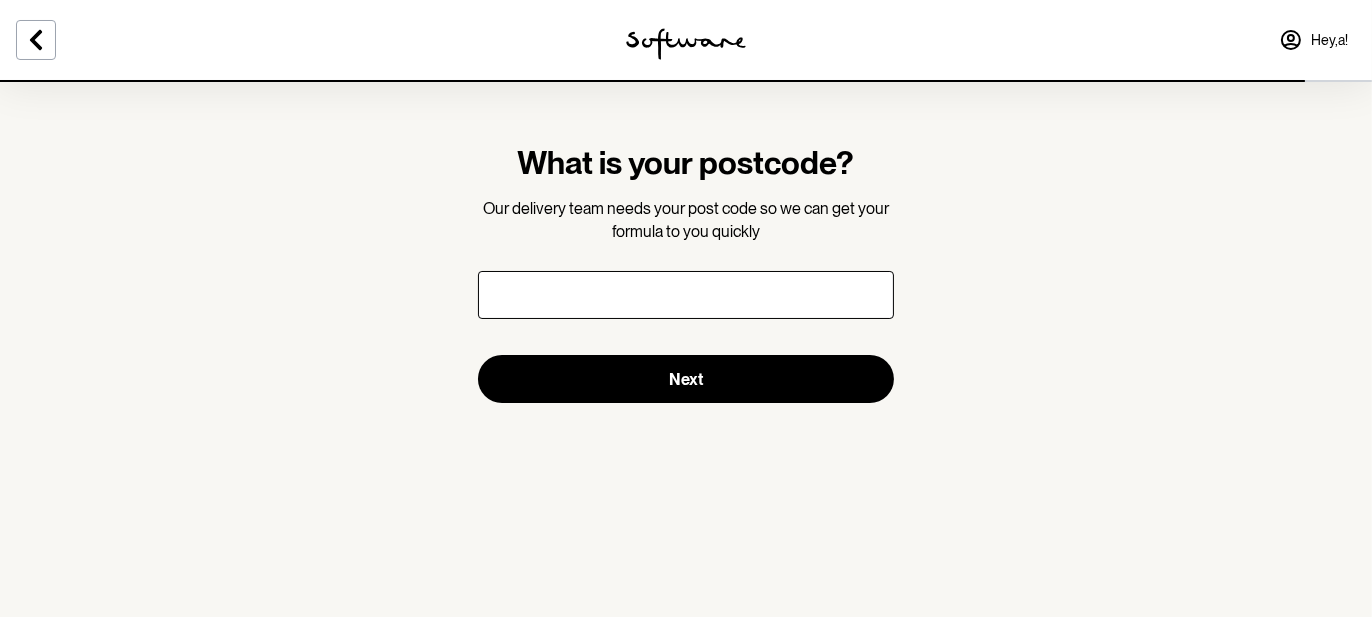 type on "N" 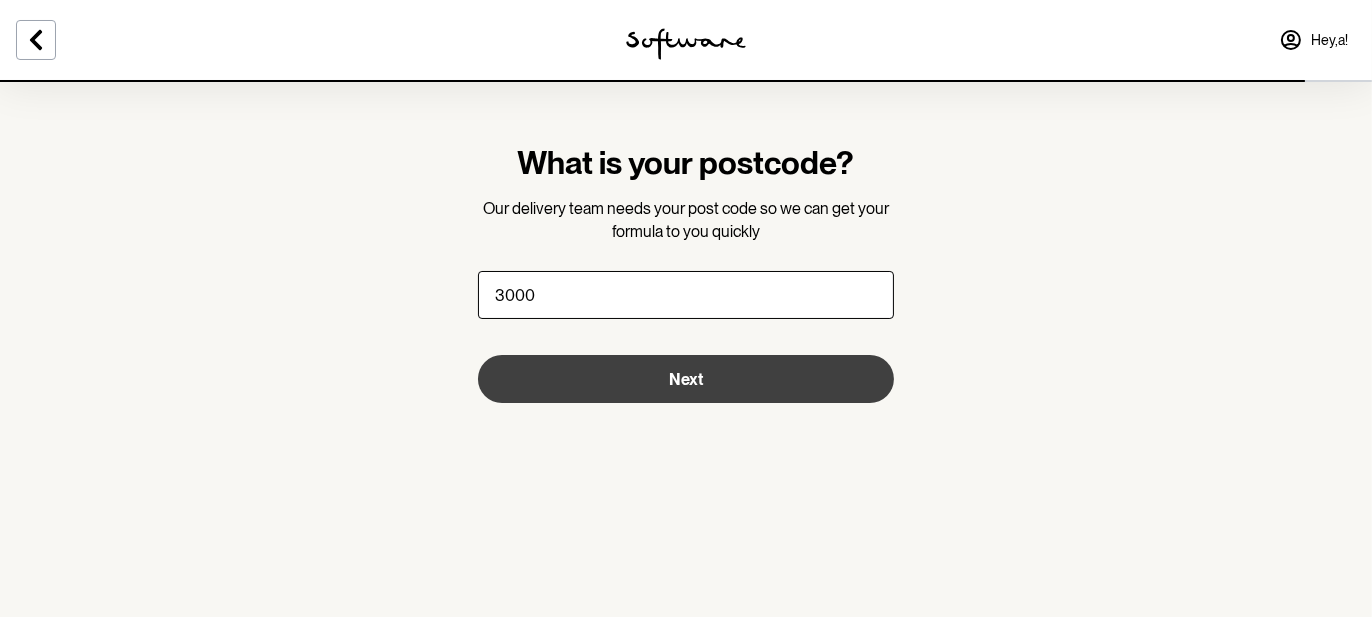 type on "3000" 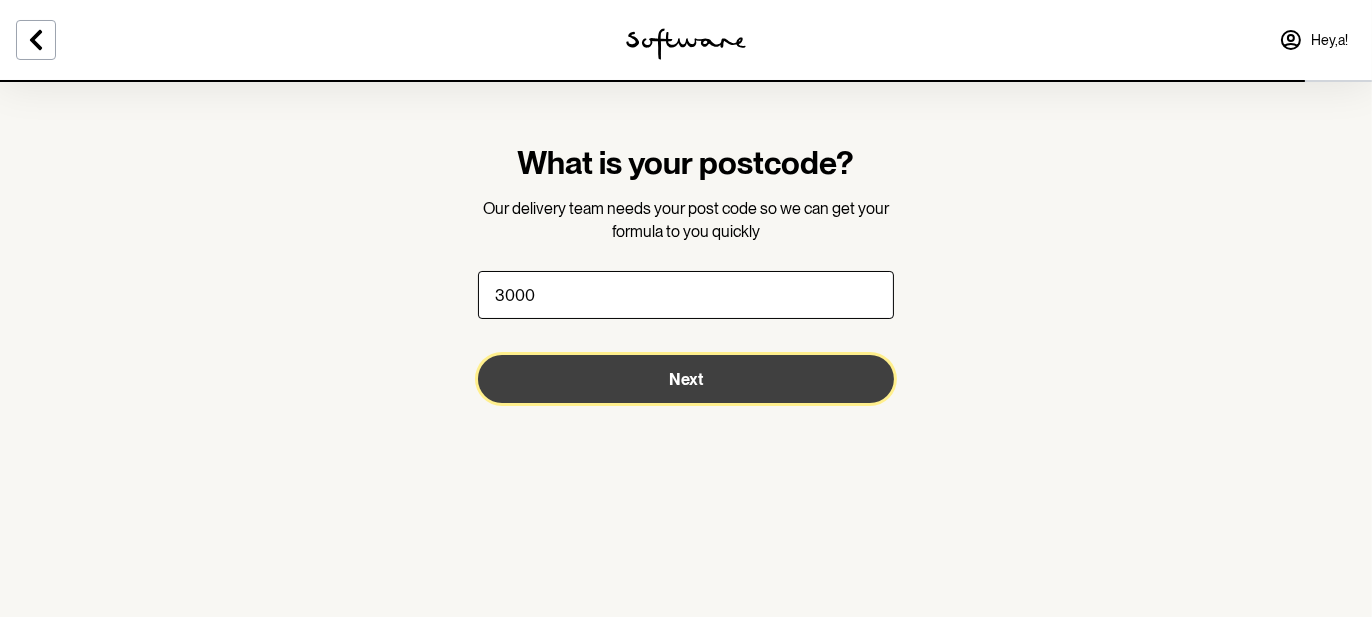 click on "Next" at bounding box center [686, 379] 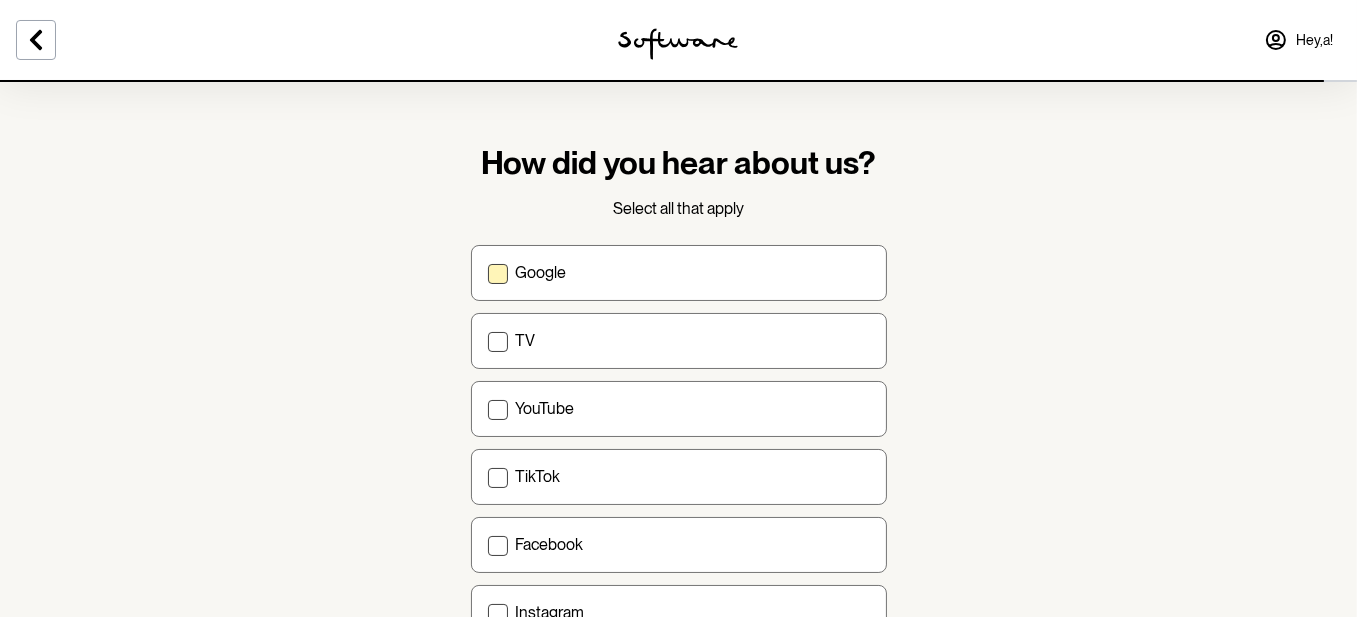 click on "Google" at bounding box center [693, 272] 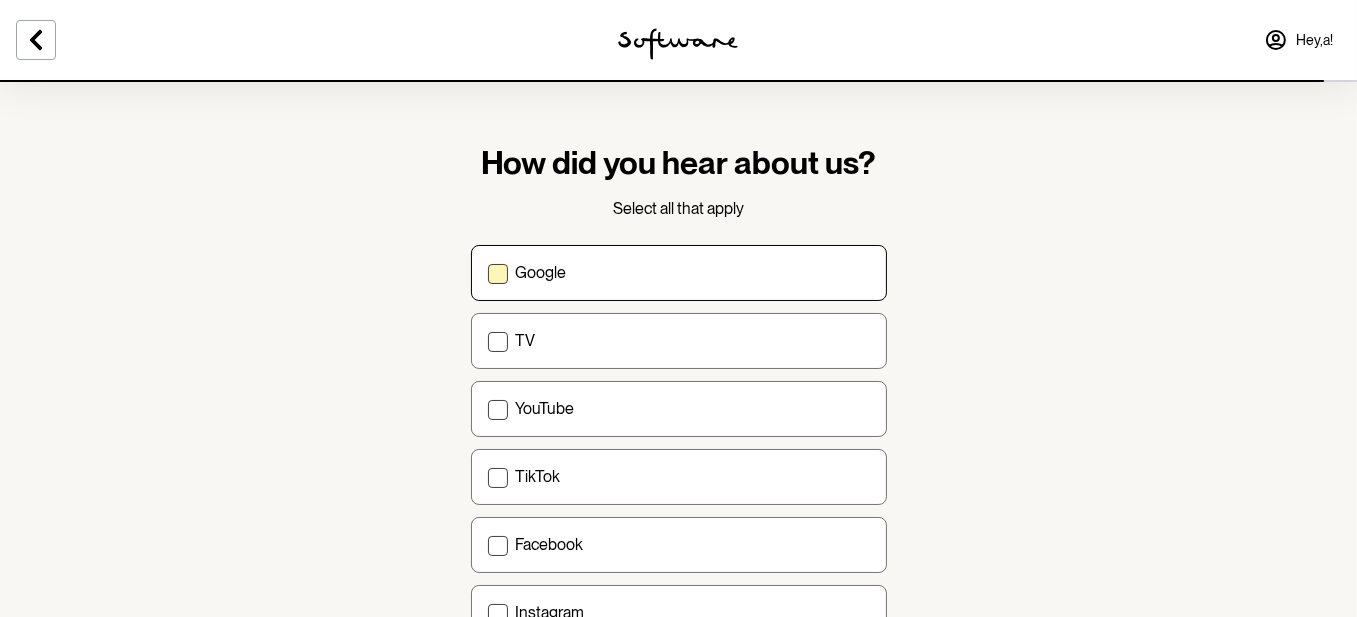 click on "Google" at bounding box center [487, 272] 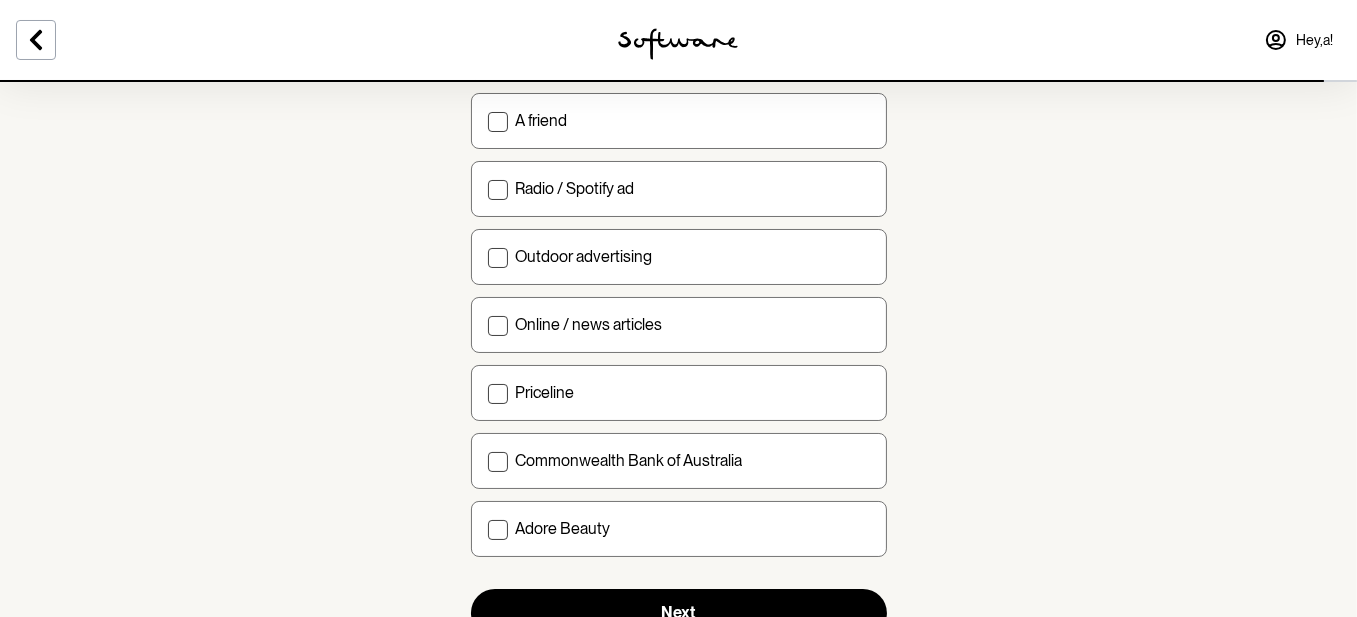 scroll, scrollTop: 770, scrollLeft: 0, axis: vertical 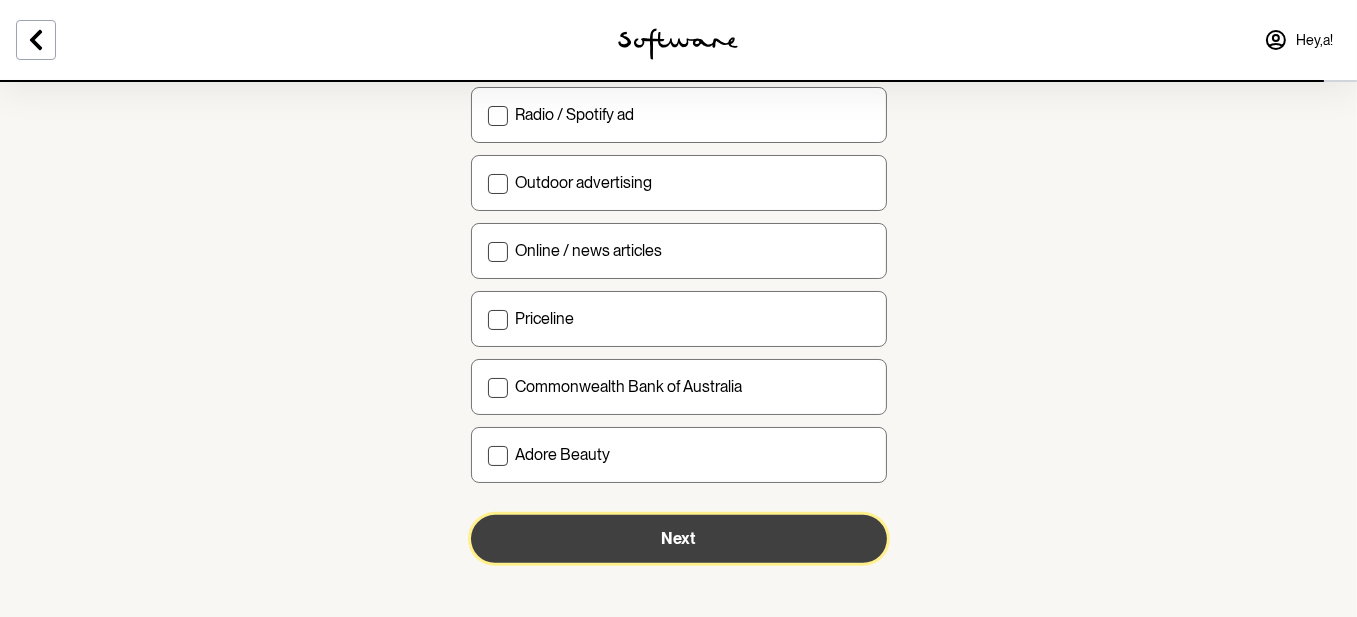 click on "Next" at bounding box center (679, 539) 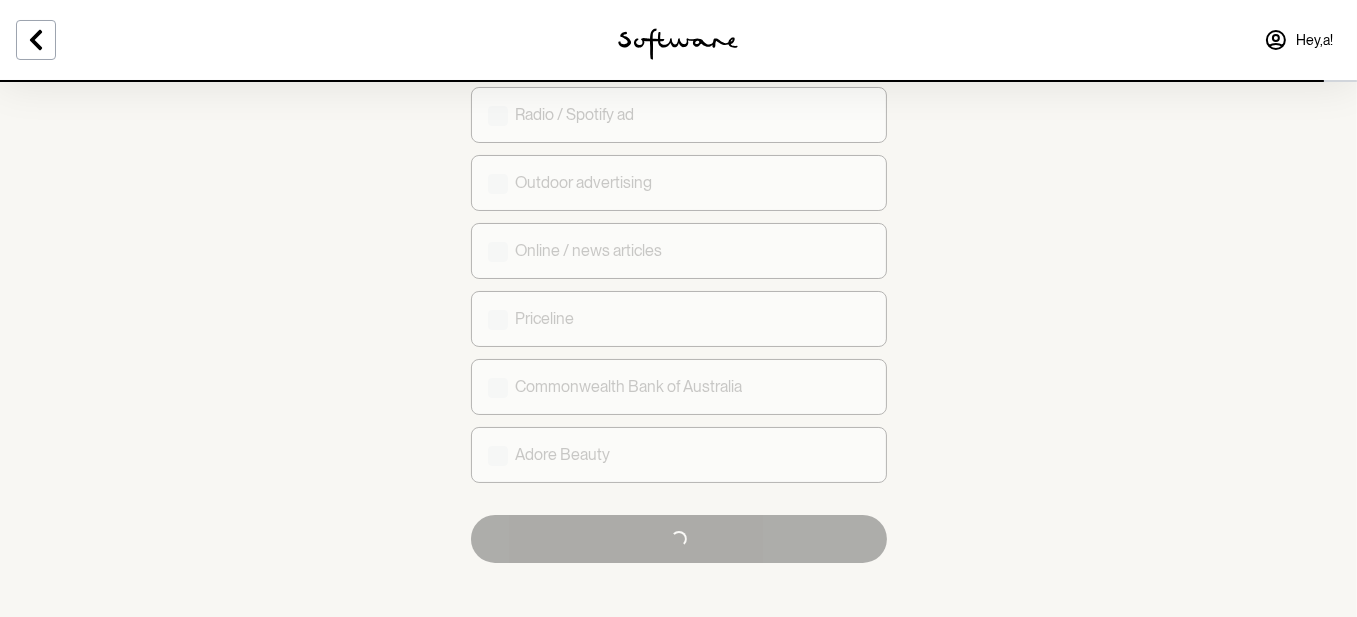 scroll, scrollTop: 0, scrollLeft: 0, axis: both 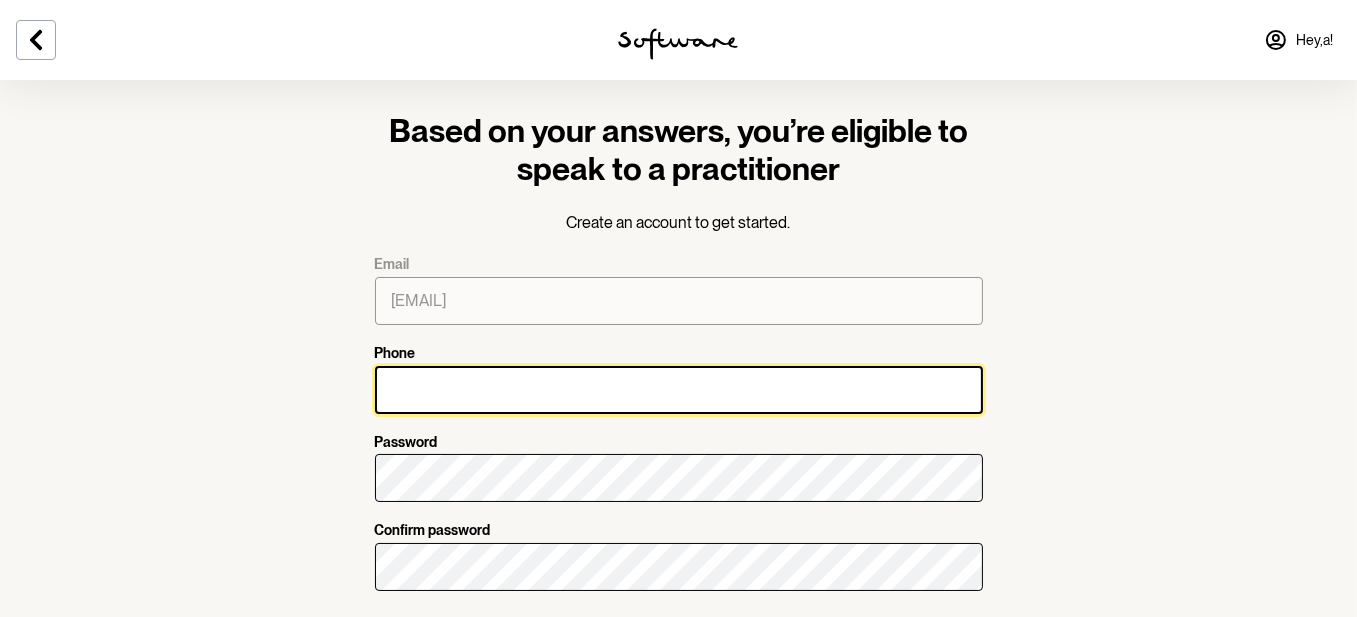 click on "Phone" at bounding box center [679, 390] 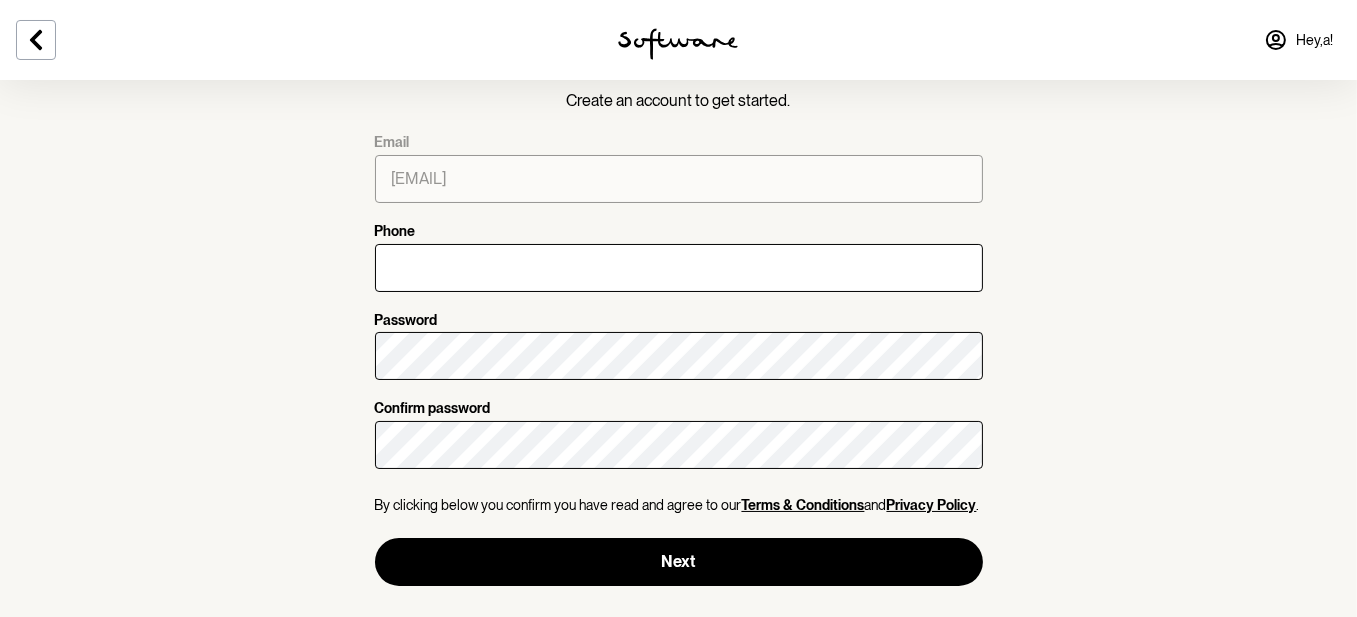 scroll, scrollTop: 0, scrollLeft: 0, axis: both 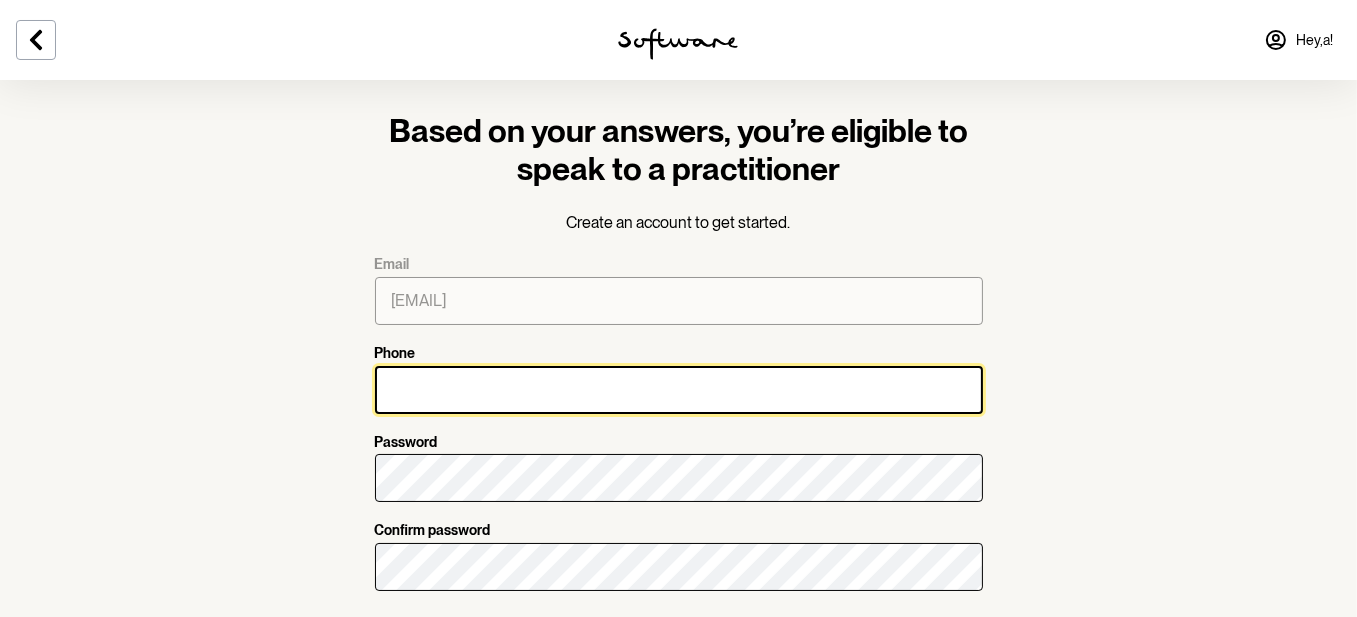 click on "Phone" at bounding box center (679, 390) 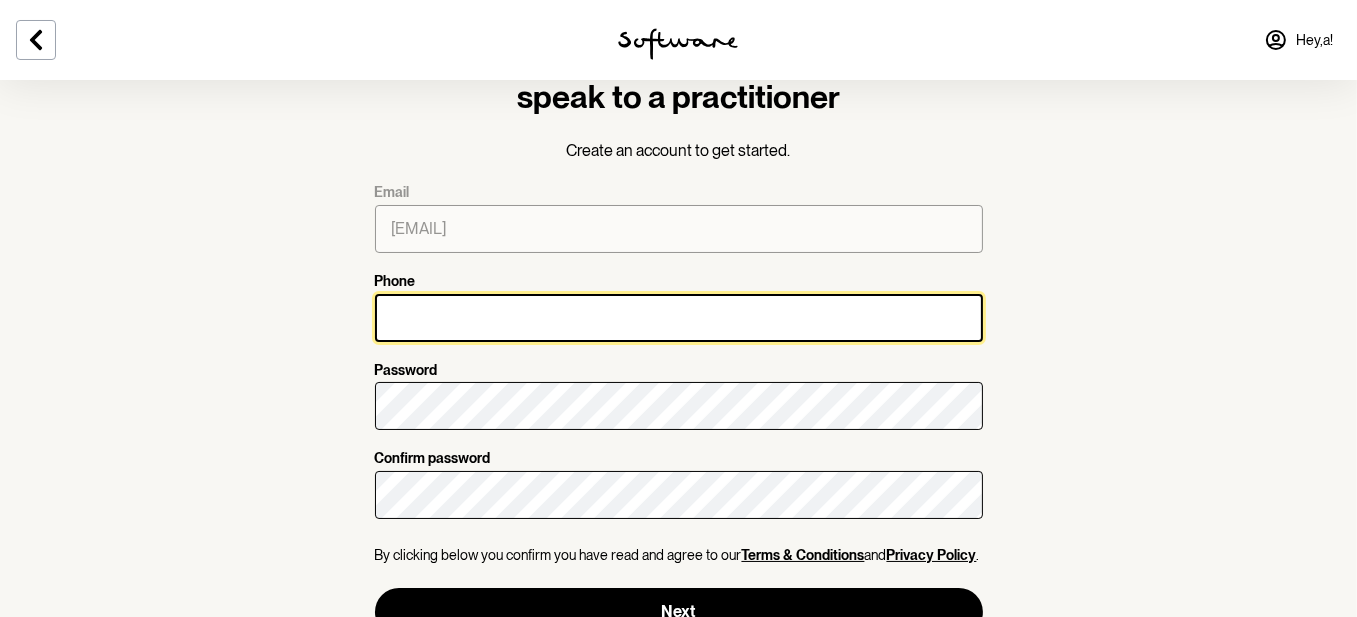 scroll, scrollTop: 100, scrollLeft: 0, axis: vertical 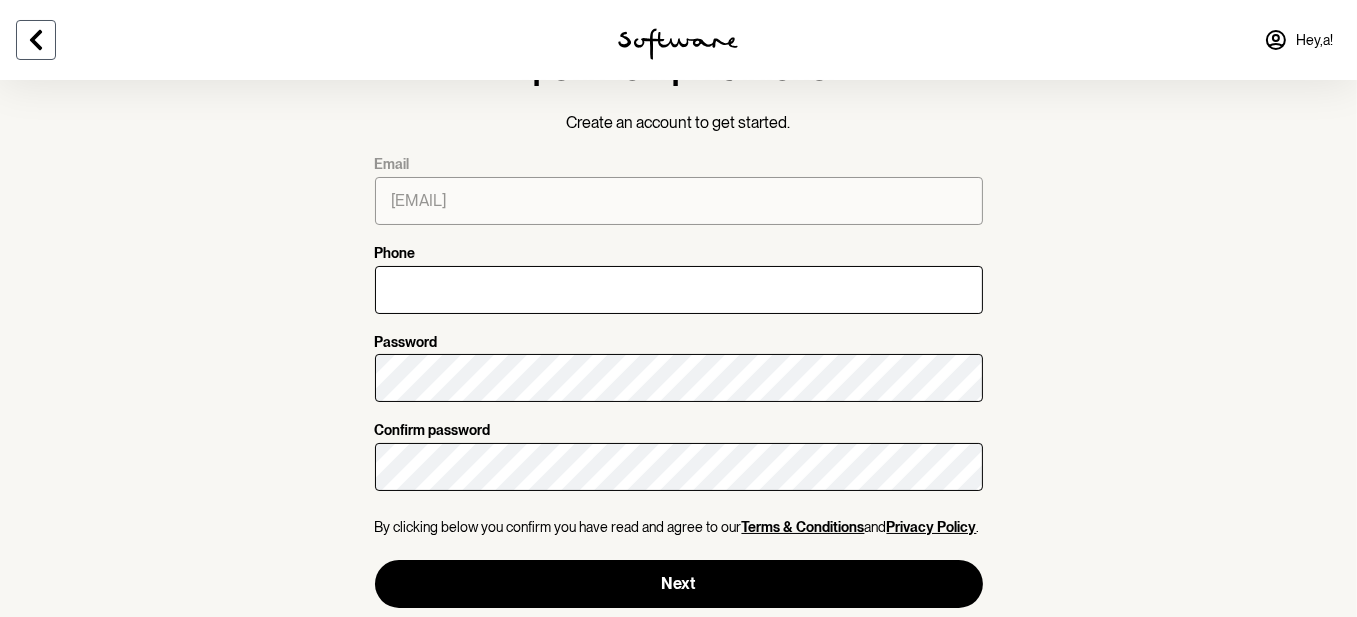 click 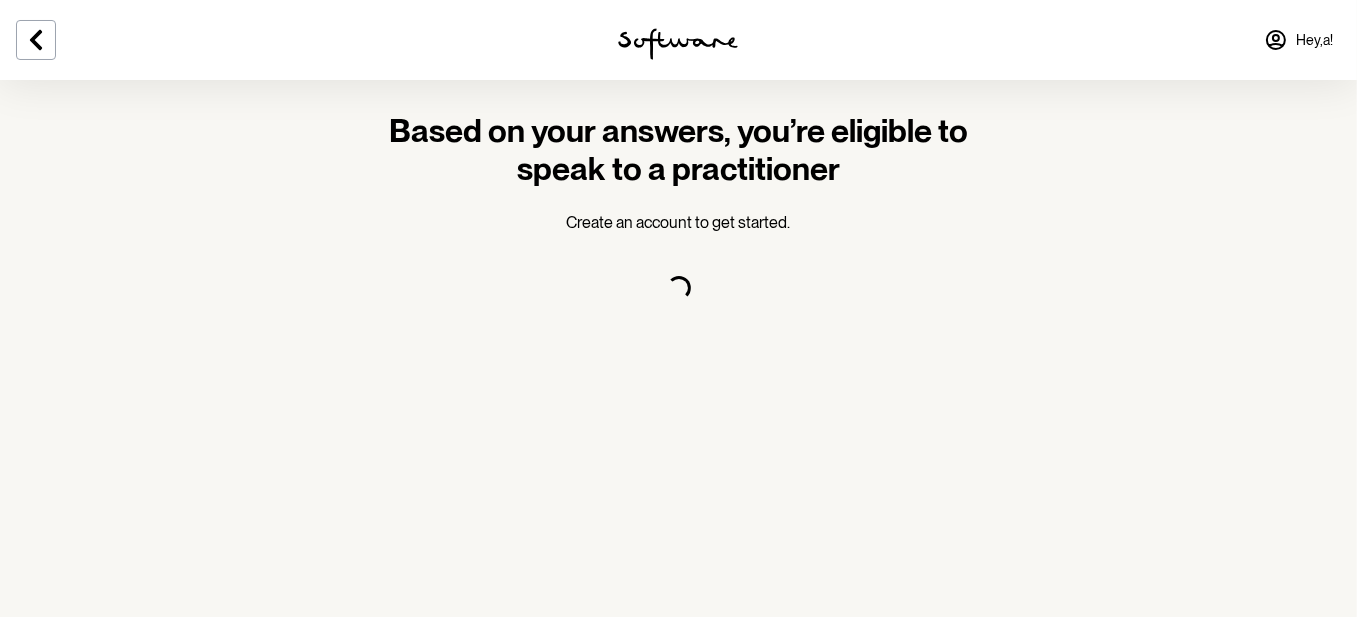 scroll, scrollTop: 0, scrollLeft: 0, axis: both 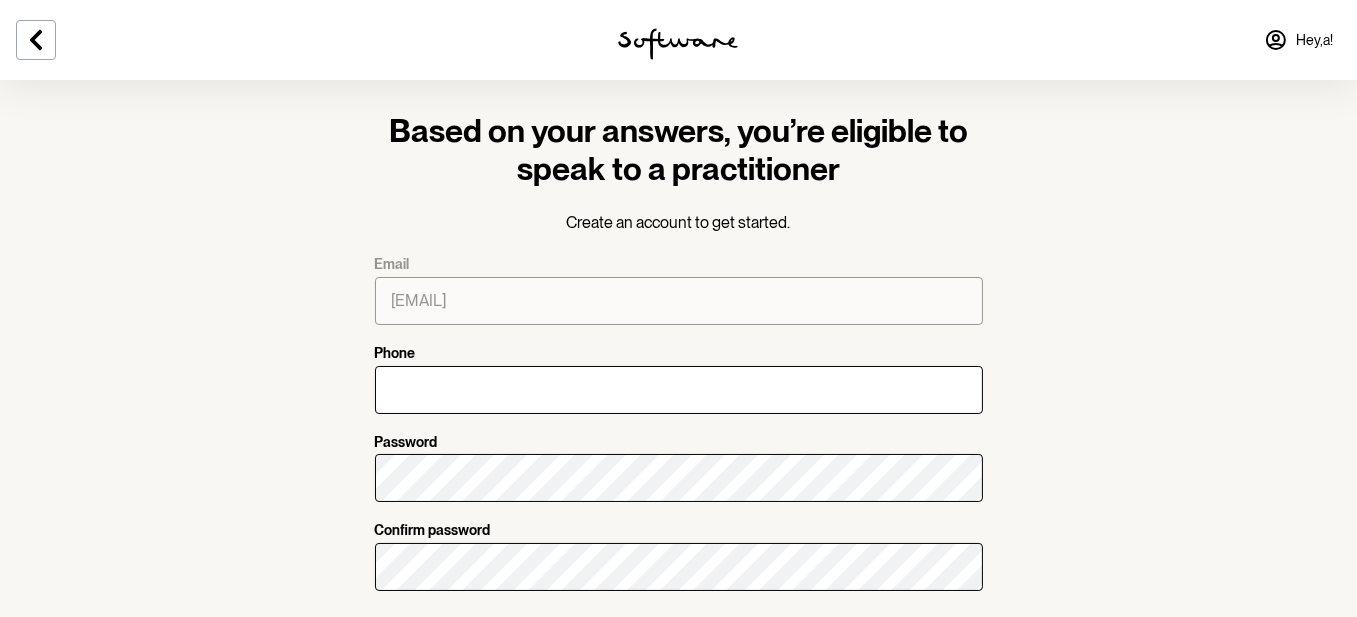 click 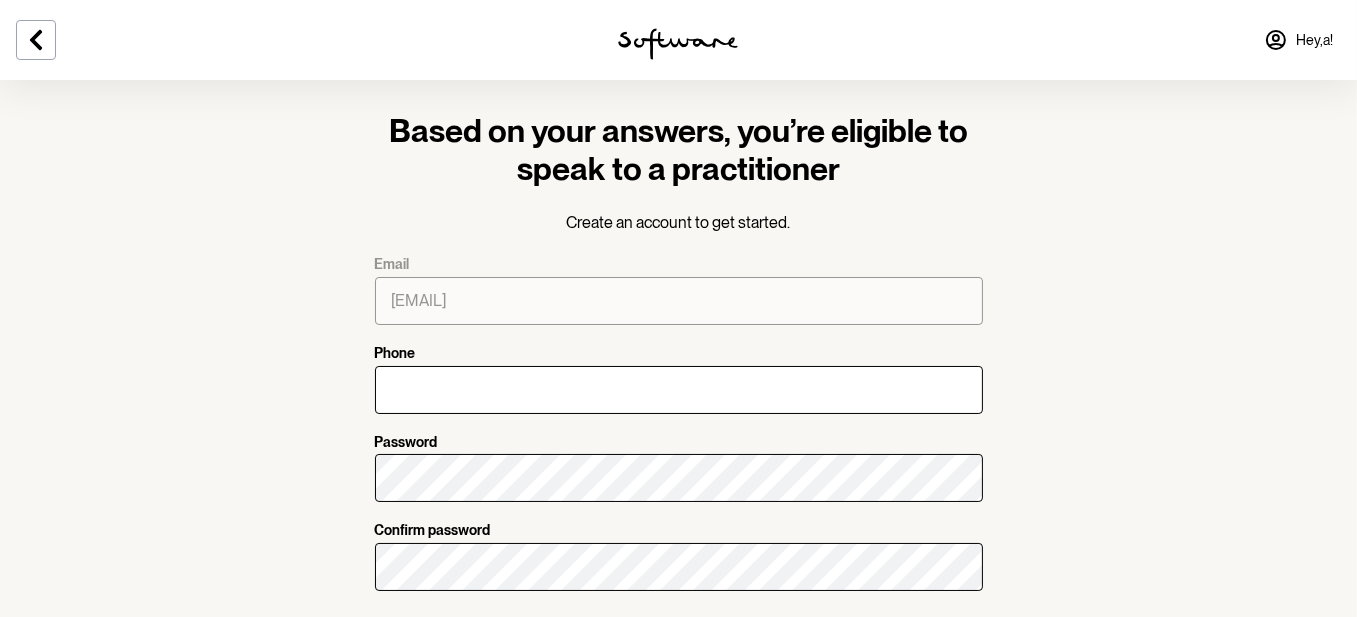 click on "Based on your answers, you’re eligible to speak to a practitioner Create an account to get started. Email abcd@outlook.com Phone Password Confirm password By clicking below you confirm you have read and agree to our  Terms & Conditions  and  Privacy Policy . Next" at bounding box center (678, 370) 